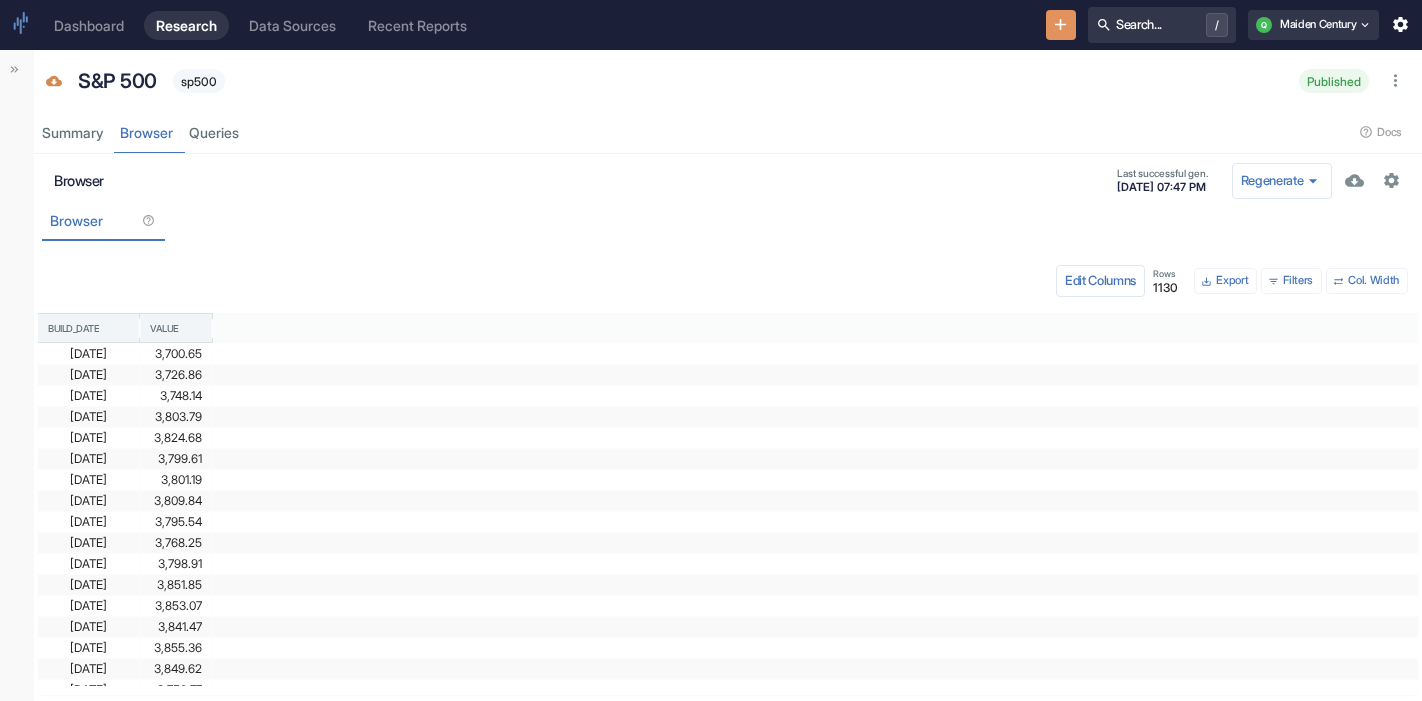 scroll, scrollTop: 0, scrollLeft: 0, axis: both 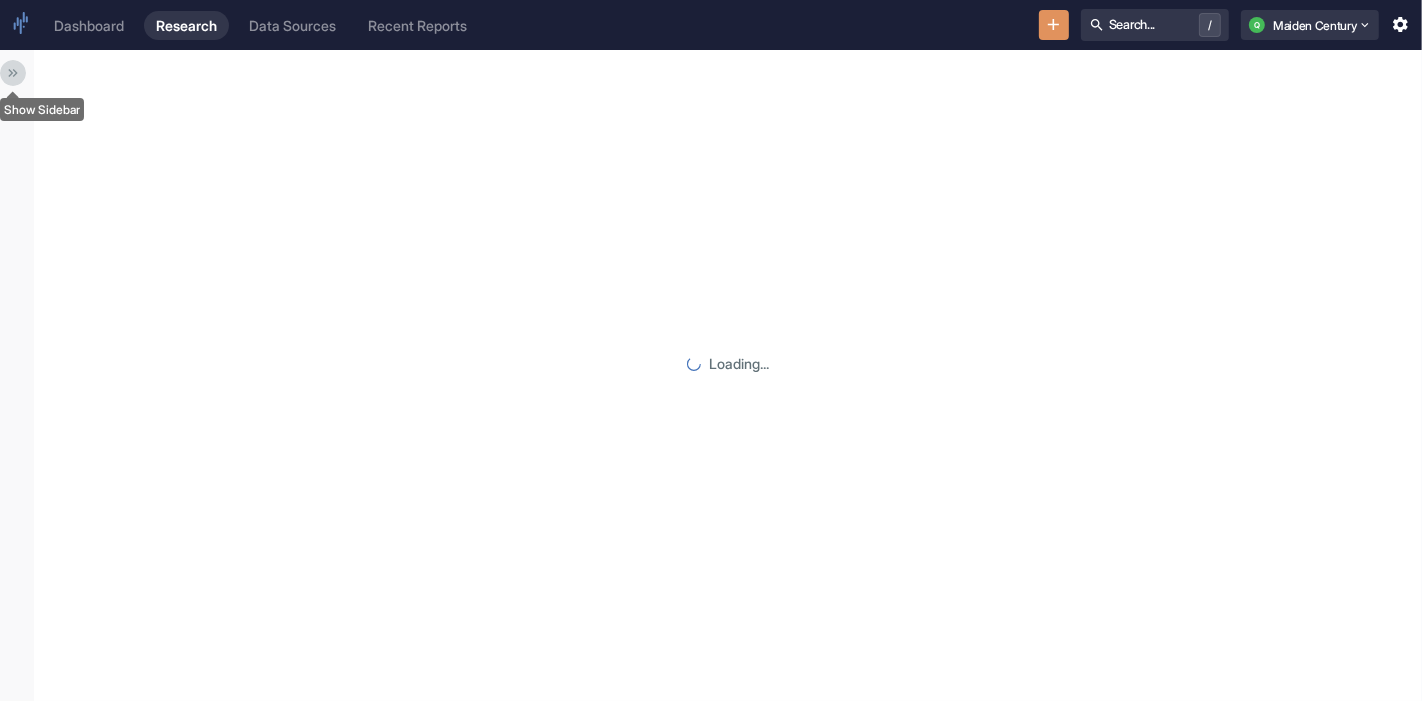 click 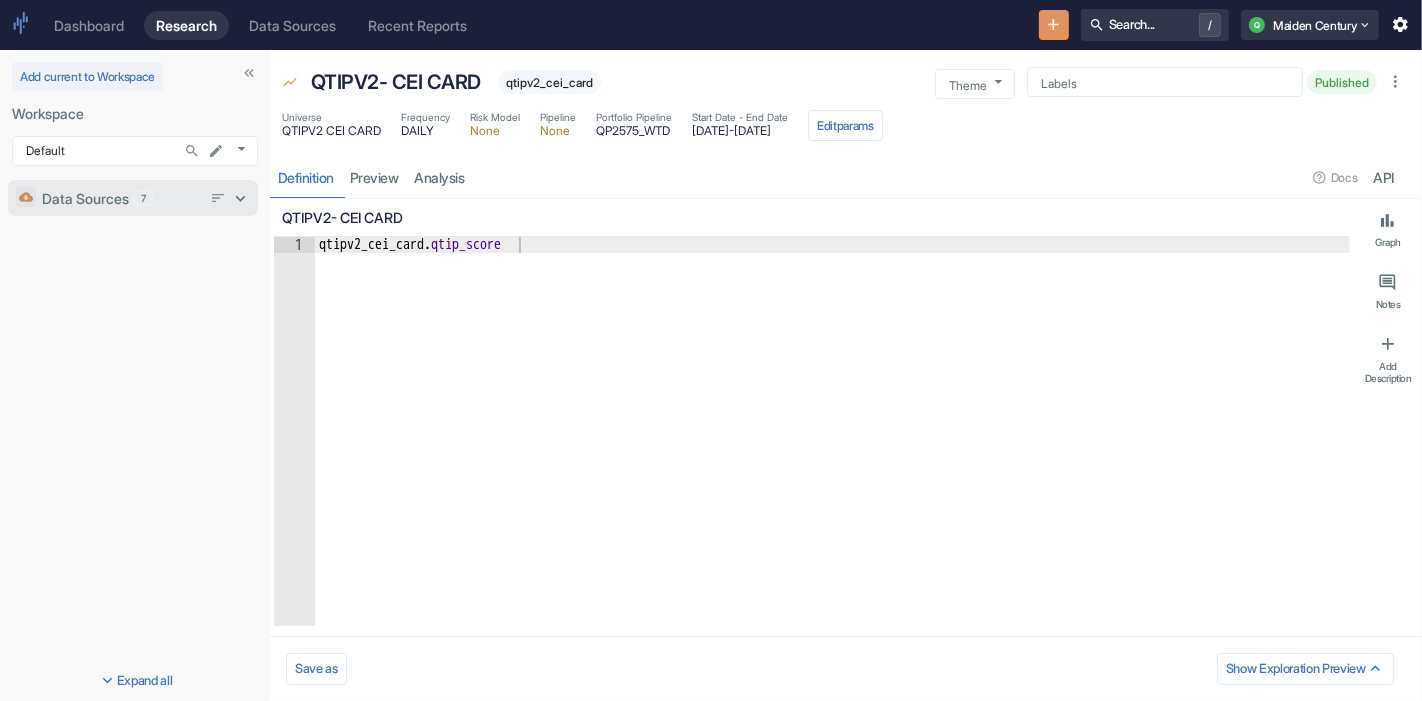 click on "Data Sources 7" at bounding box center (121, 198) 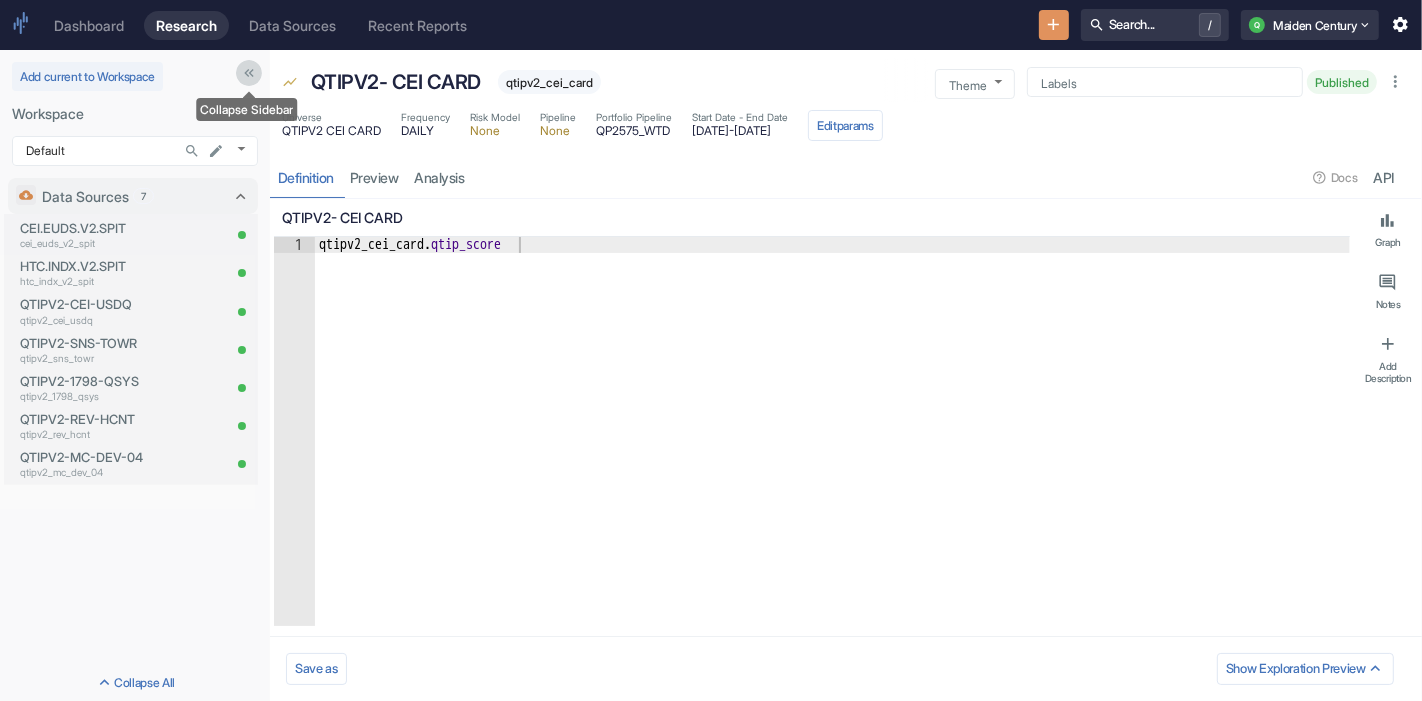 click 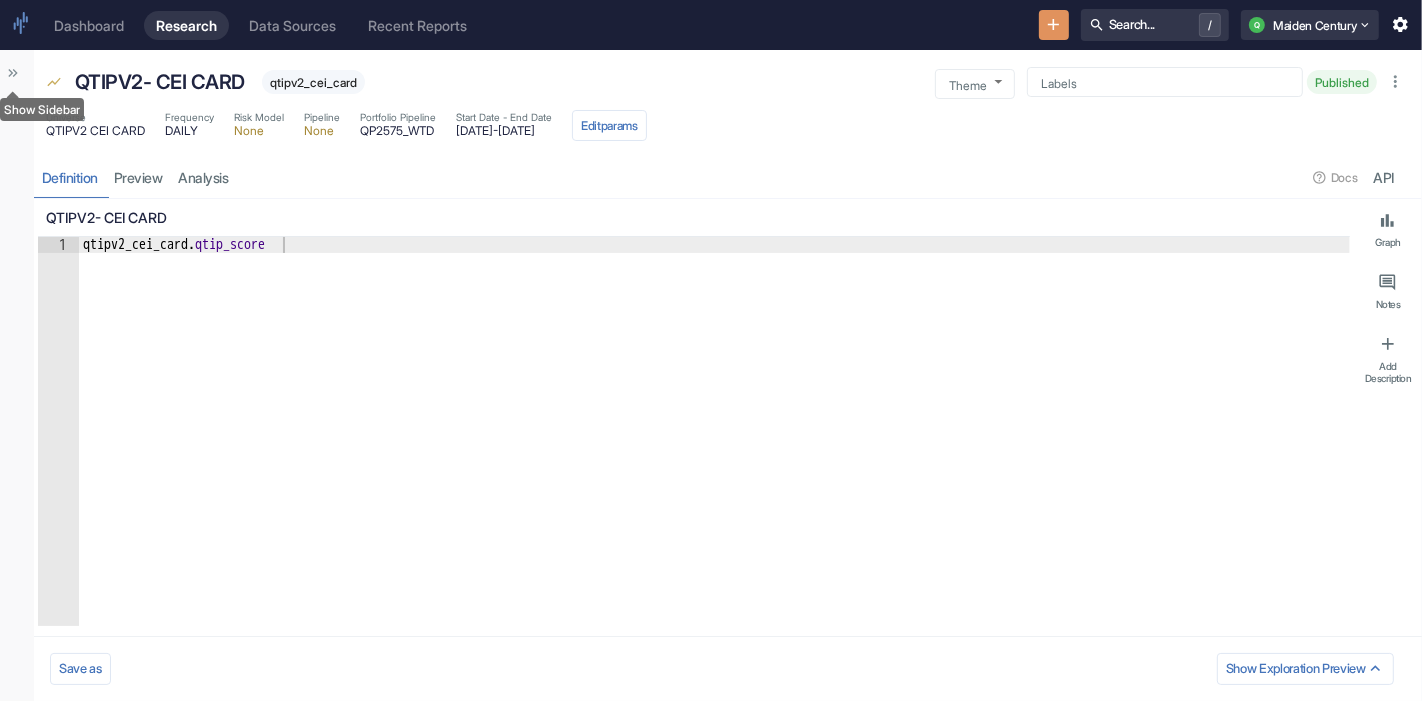 type on "x" 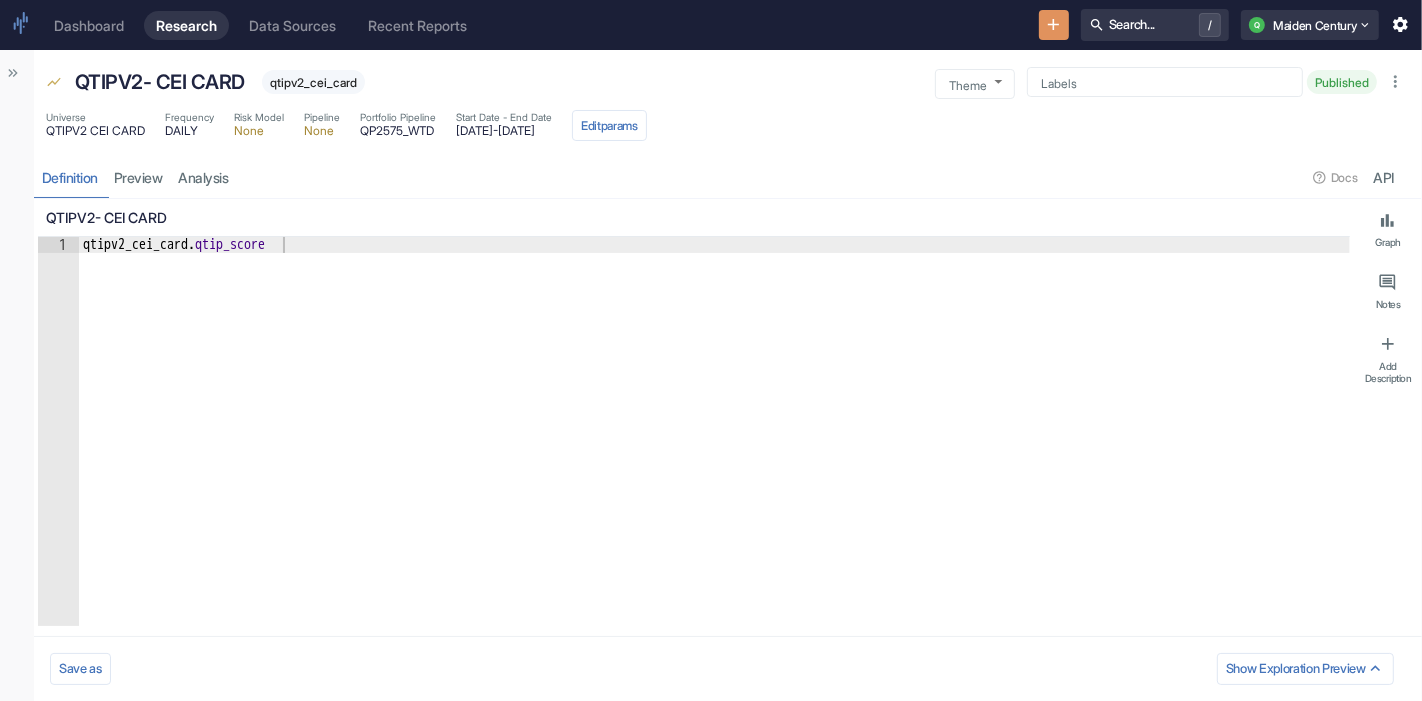 click on "Dashboard" at bounding box center (89, 25) 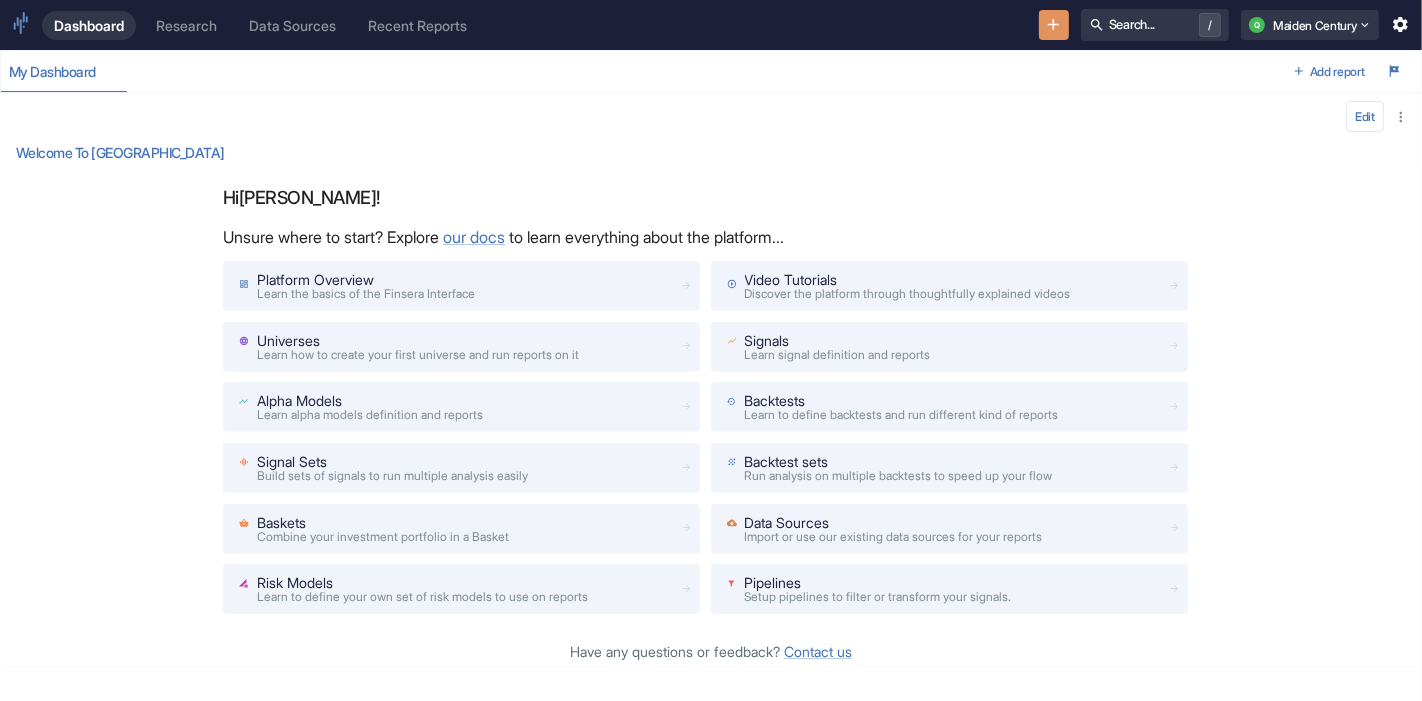click on "Research" at bounding box center [186, 25] 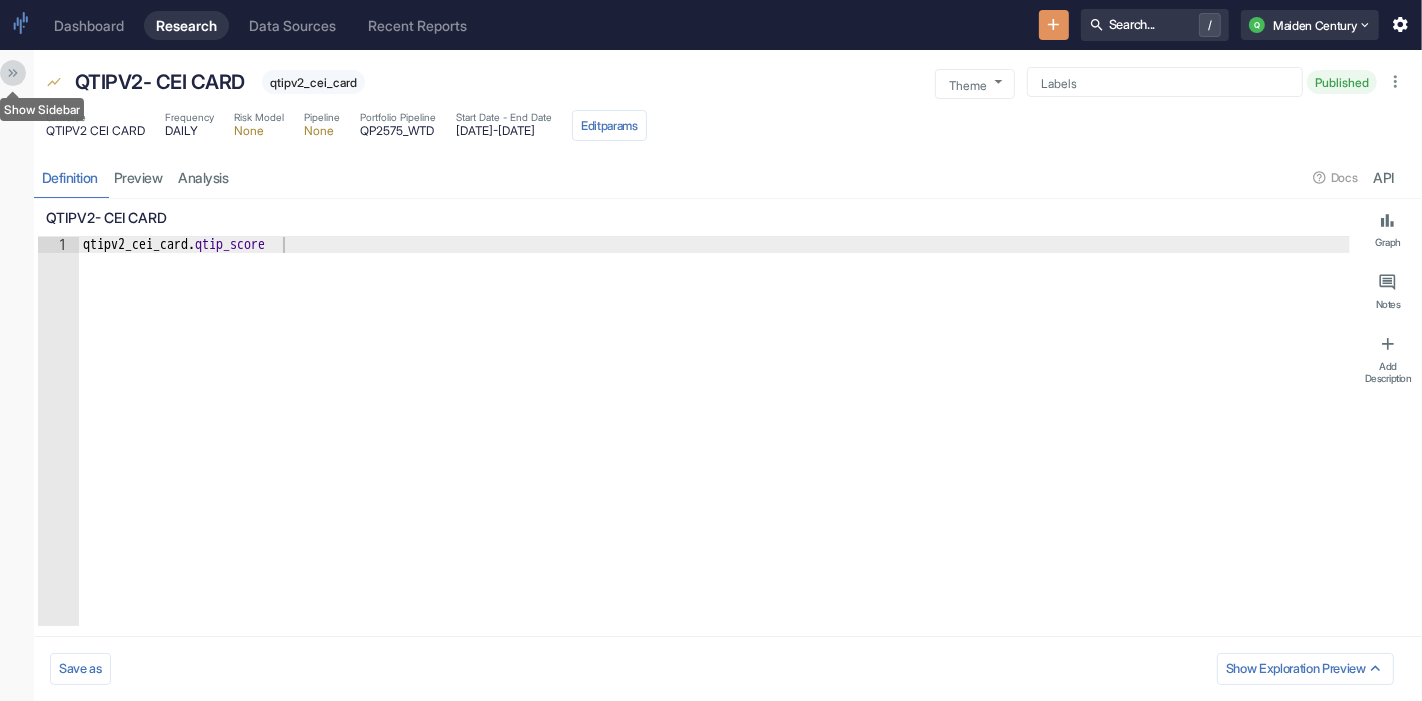 click at bounding box center [13, 73] 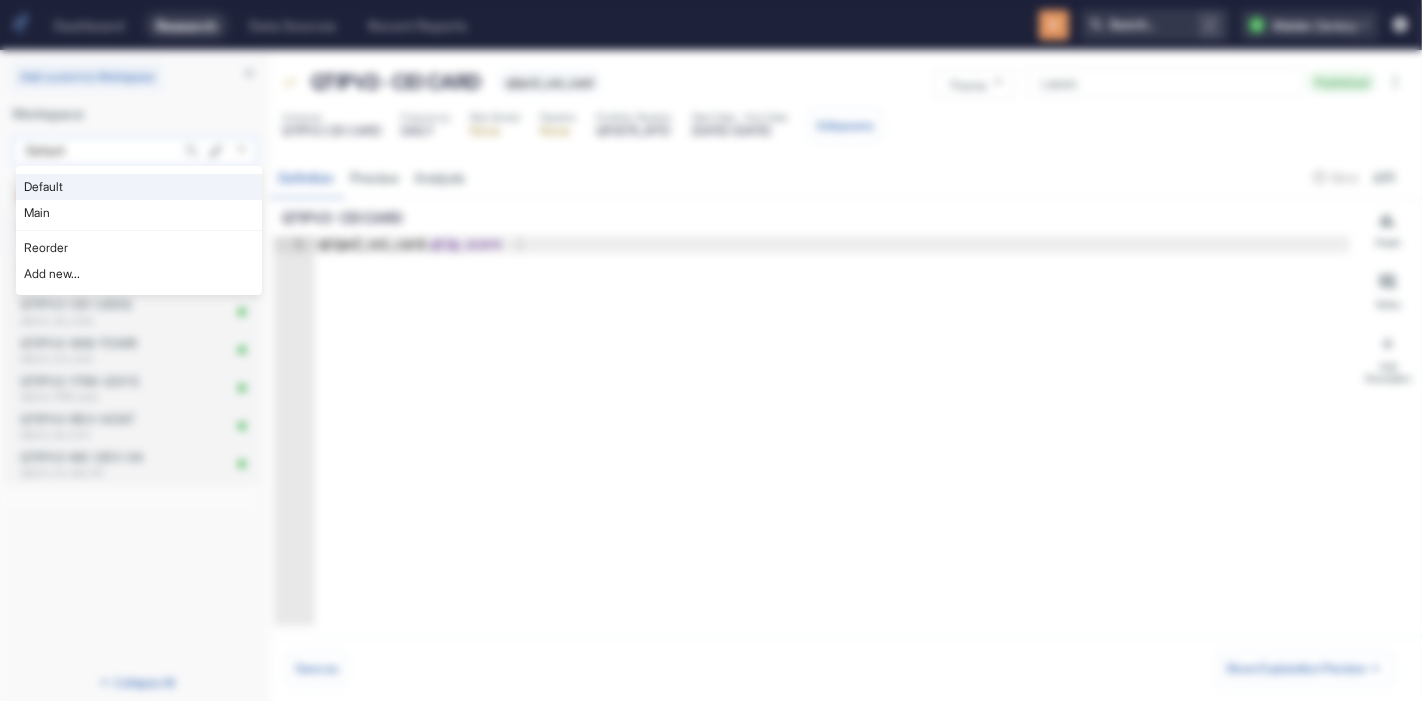 click on "Dashboard Research Data Sources Recent Reports Search... / Q Maiden Century Add current to Workspace Workspace Default 983 ​ Data Sources 7 CEI.EUDS.V2.SPIT cei_euds_v2_spit HTC.INDX.V2.SPIT htc_indx_v2_spit QTIPV2-CEI-USDQ qtipv2_cei_usdq QTIPV2-SNS-TOWR qtipv2_sns_towr QTIPV2-1798-QSYS qtipv2_1798_qsys QTIPV2-REV-HCNT qtipv2_rev_hcnt QTIPV2-MC-DEV-04 qtipv2_mc_dev_04 Collapse All QTIPV2- CEI CARD qtipv2_cei_card Theme ​ Theme Labels Labels Published Universe QTIPV2 CEI CARD Frequency DAILY Risk Model None Pipeline None Portfolio Pipeline QP2575_WTD Start Date - End Date [DATE]  -  [DATE] Edit  params Definition preview analysis Docs API QTIPV2- CEI CARD 1 qtipv2_cei_card . qtip_score     Notes h1 h2 h3   Public Description Summary QTIPV2- CEI CARD description x Character count:  28  / 600 Full Description h1 h2 h3   QTIPV2- CEI CARD Graph Notes Add Description Save as   Show Exploration Preview    Generated with Create New Workspace Universe Signal Alpha Model Time Series Signal Set Basket" at bounding box center (711, 350) 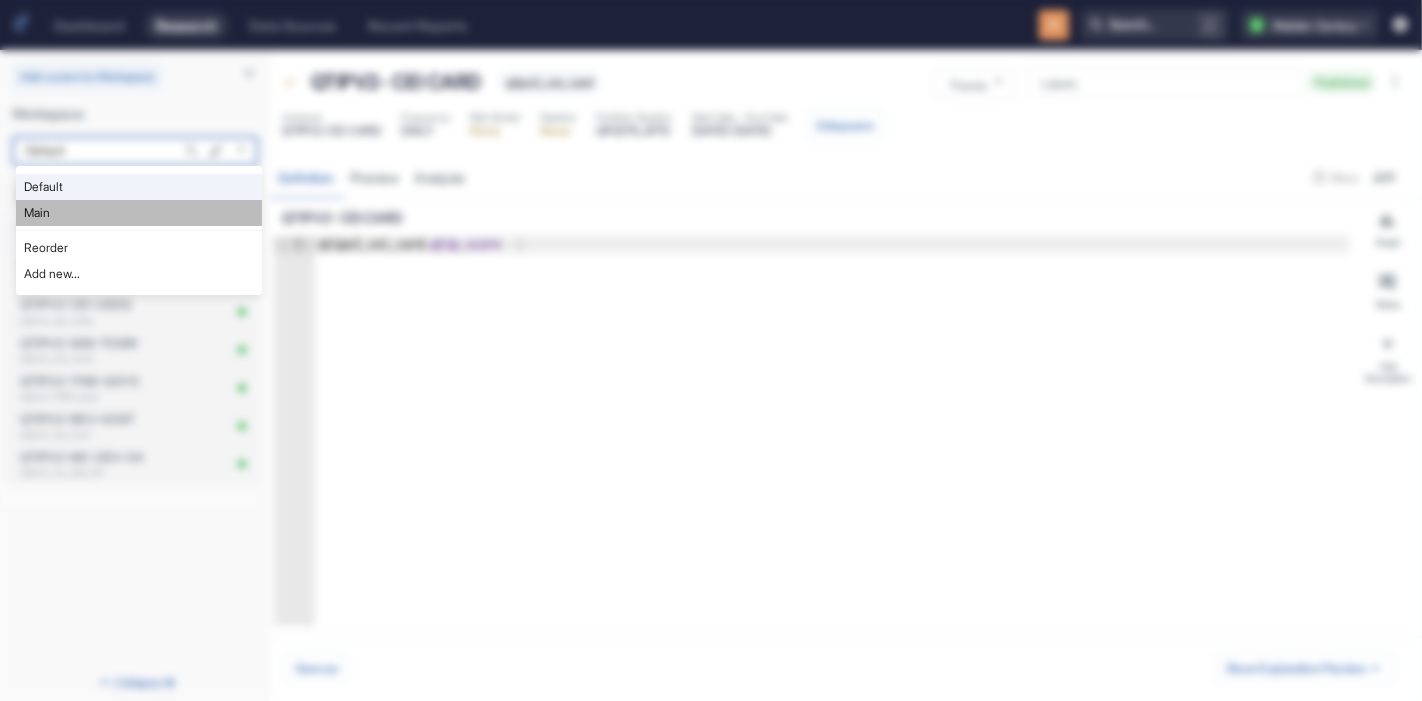 click on "Main" at bounding box center (139, 213) 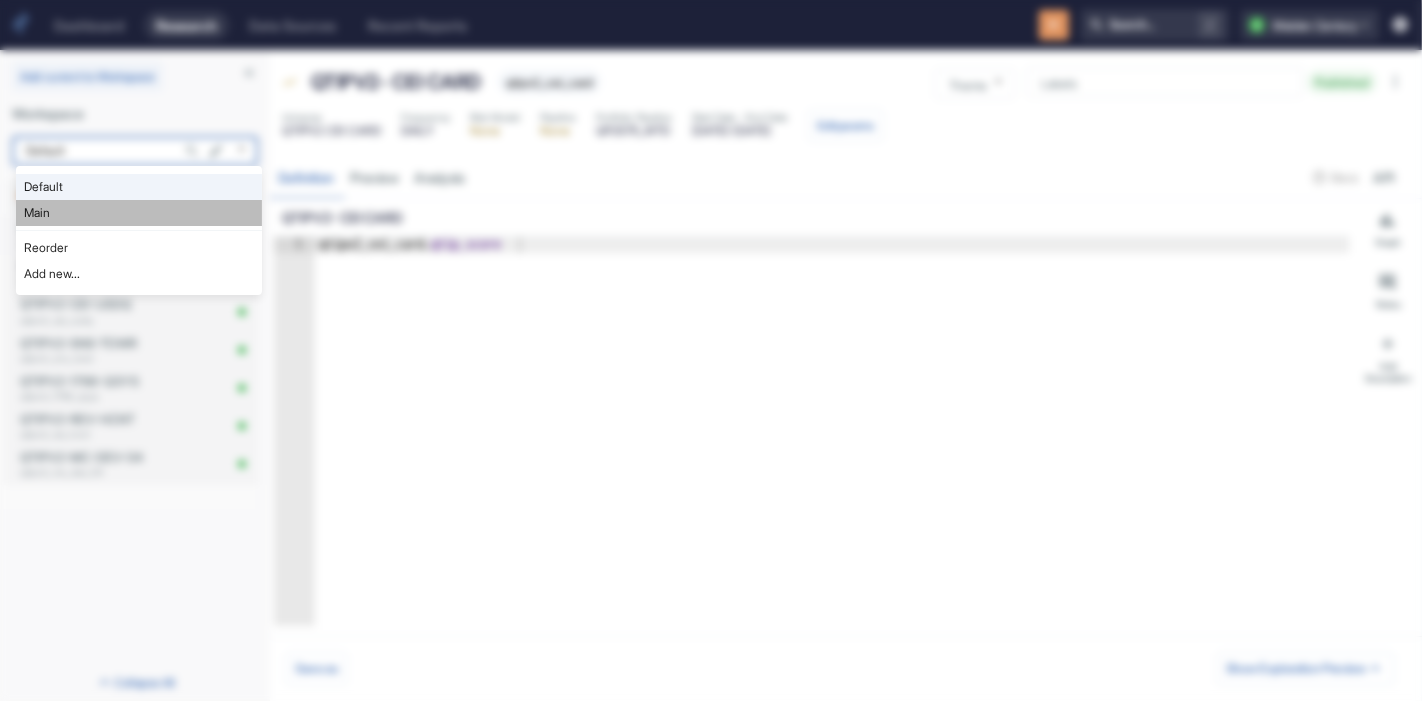 click on "Main" at bounding box center [139, 213] 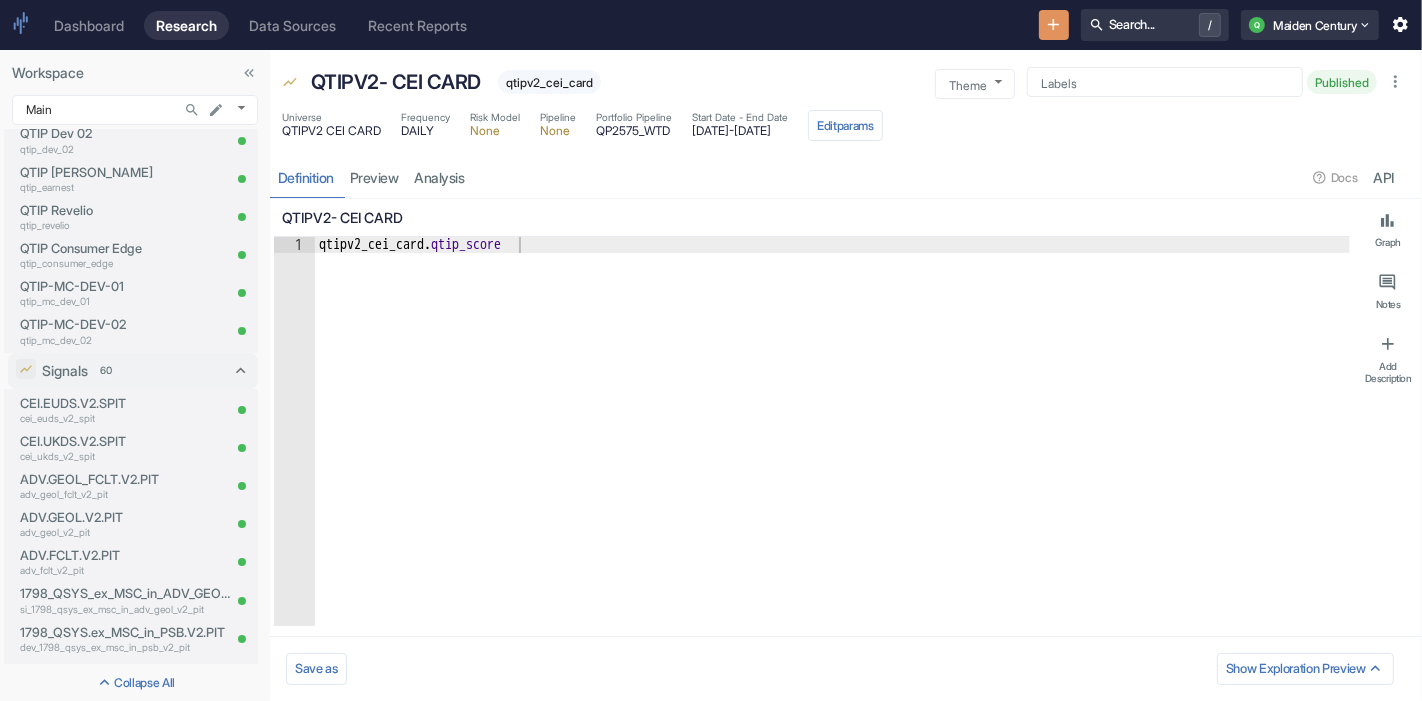 scroll, scrollTop: 2155, scrollLeft: 0, axis: vertical 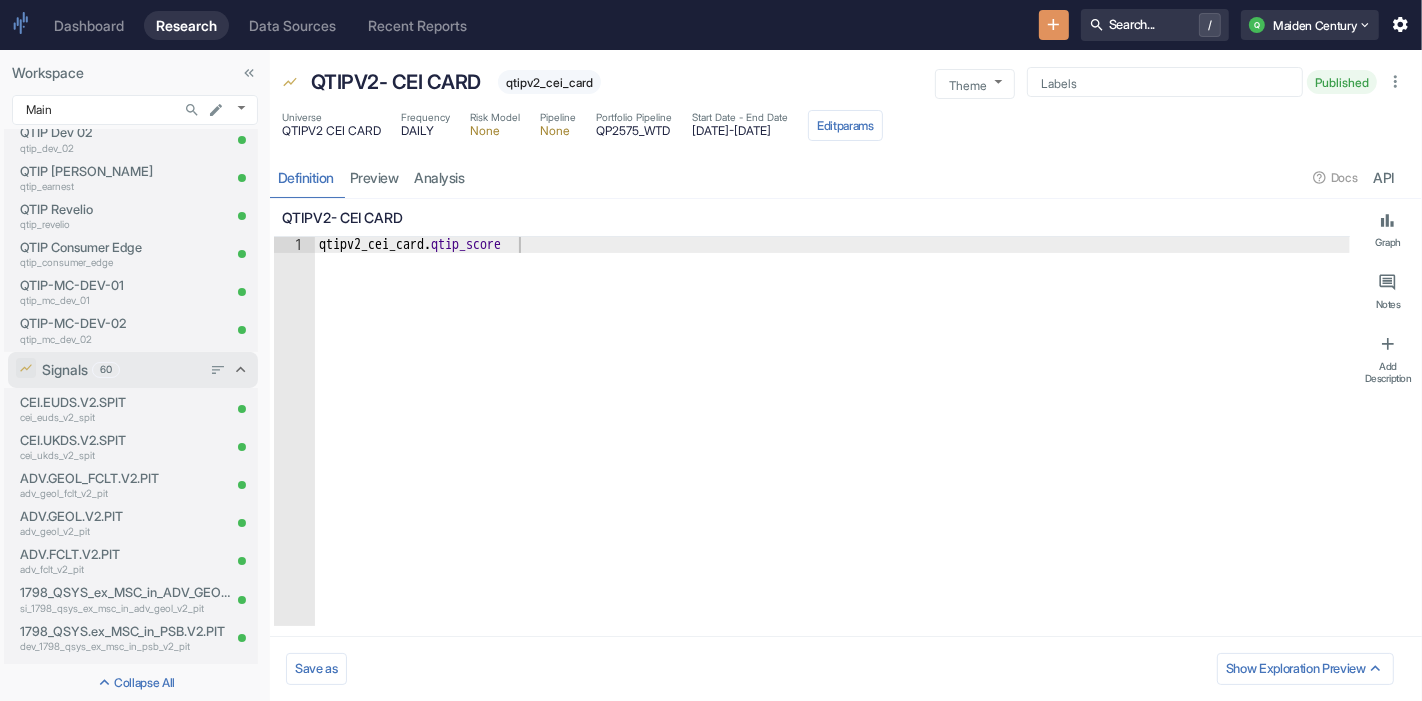 click 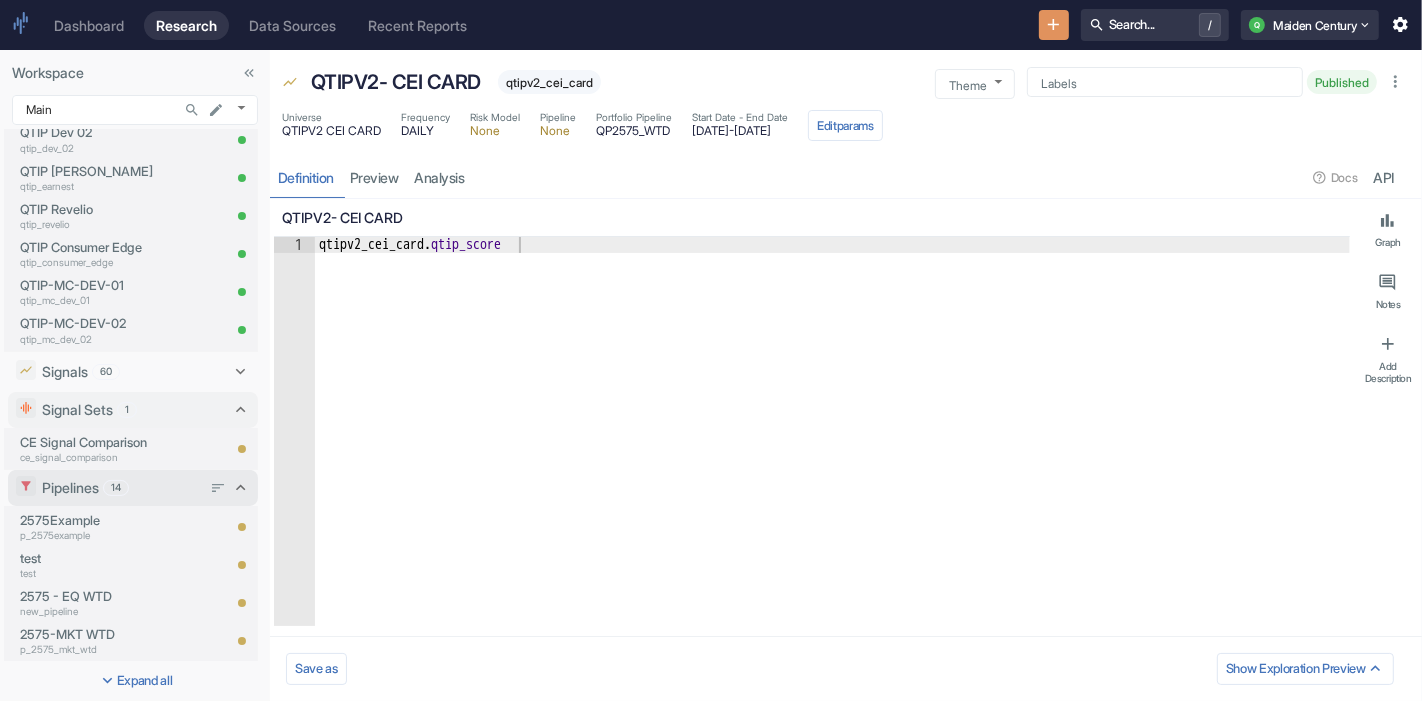 click 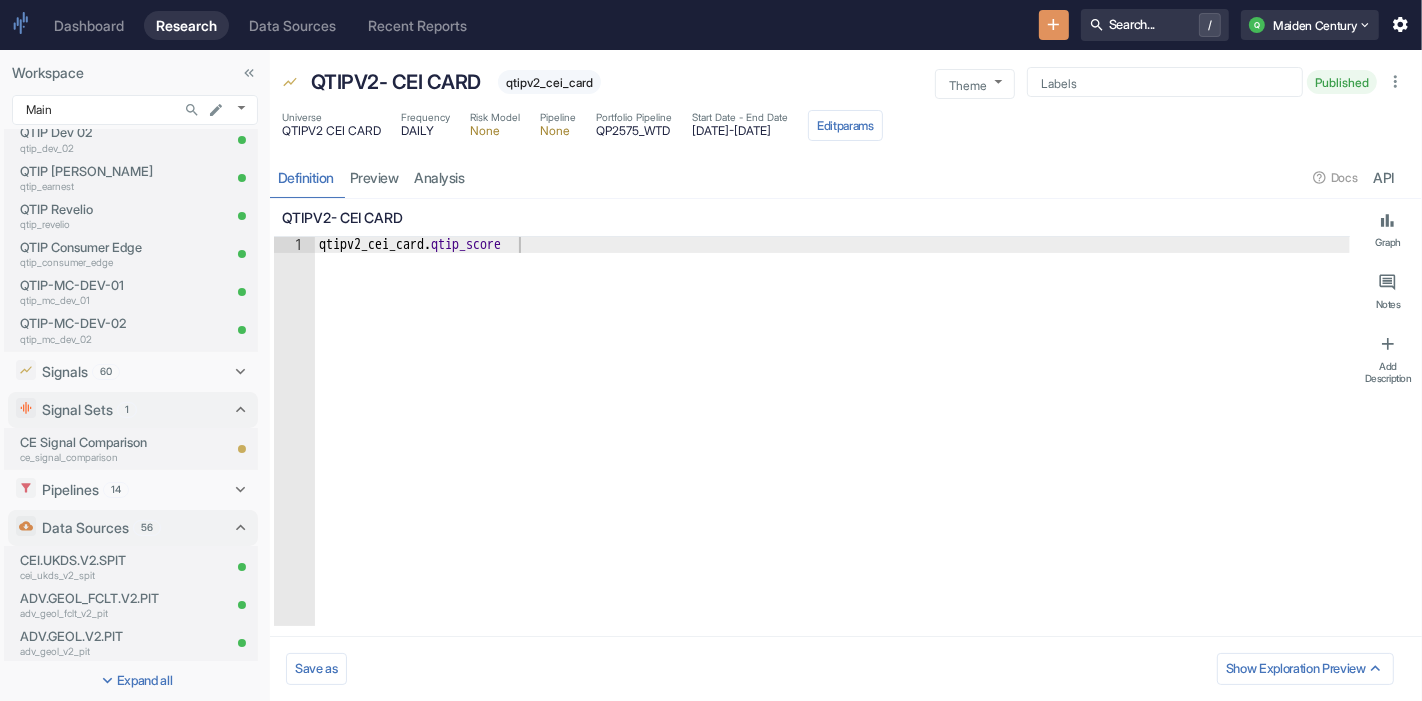 click 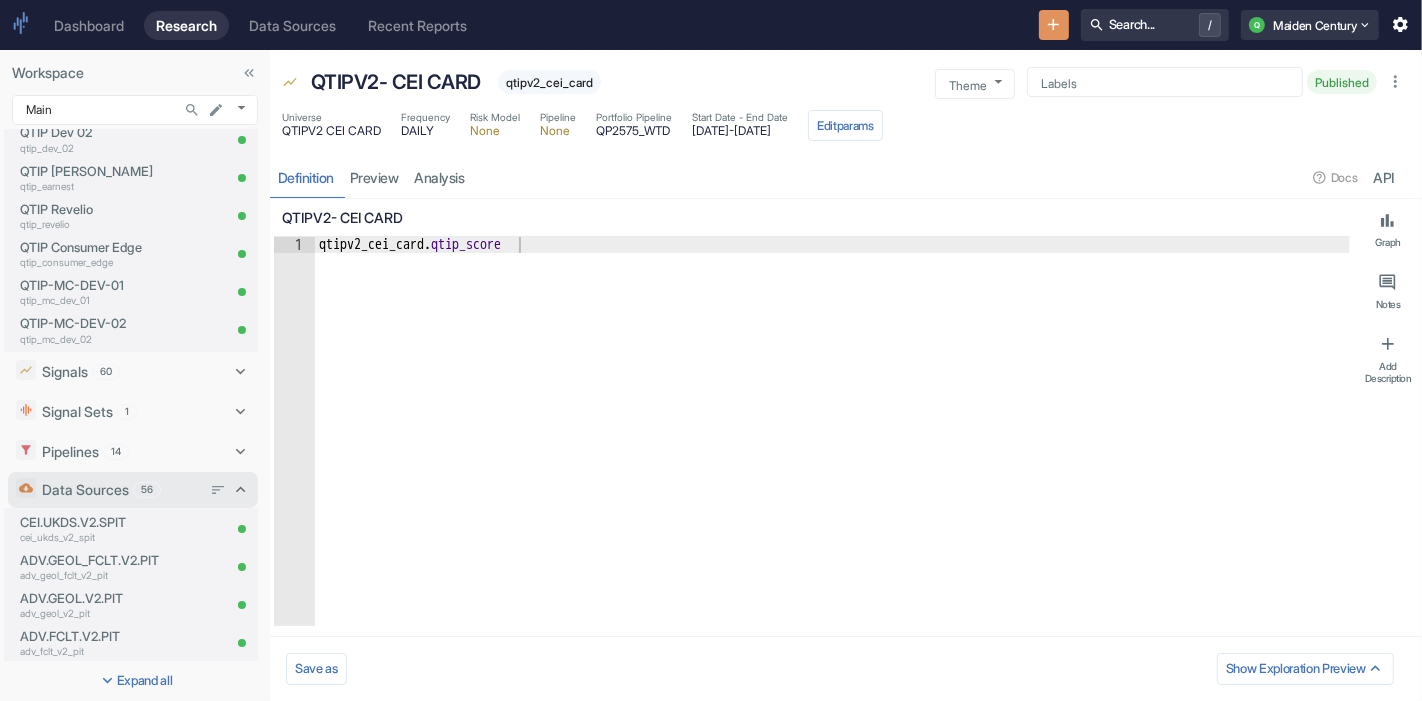 click 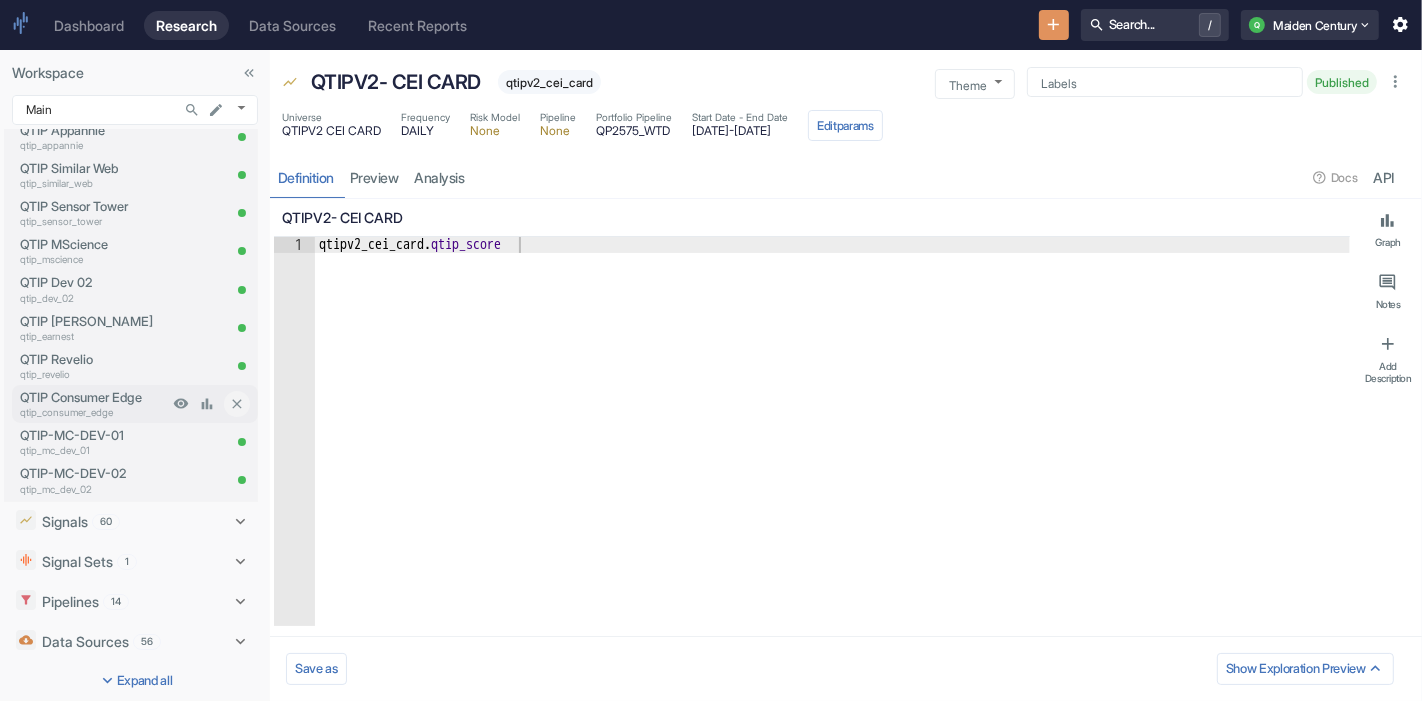 scroll, scrollTop: 2005, scrollLeft: 0, axis: vertical 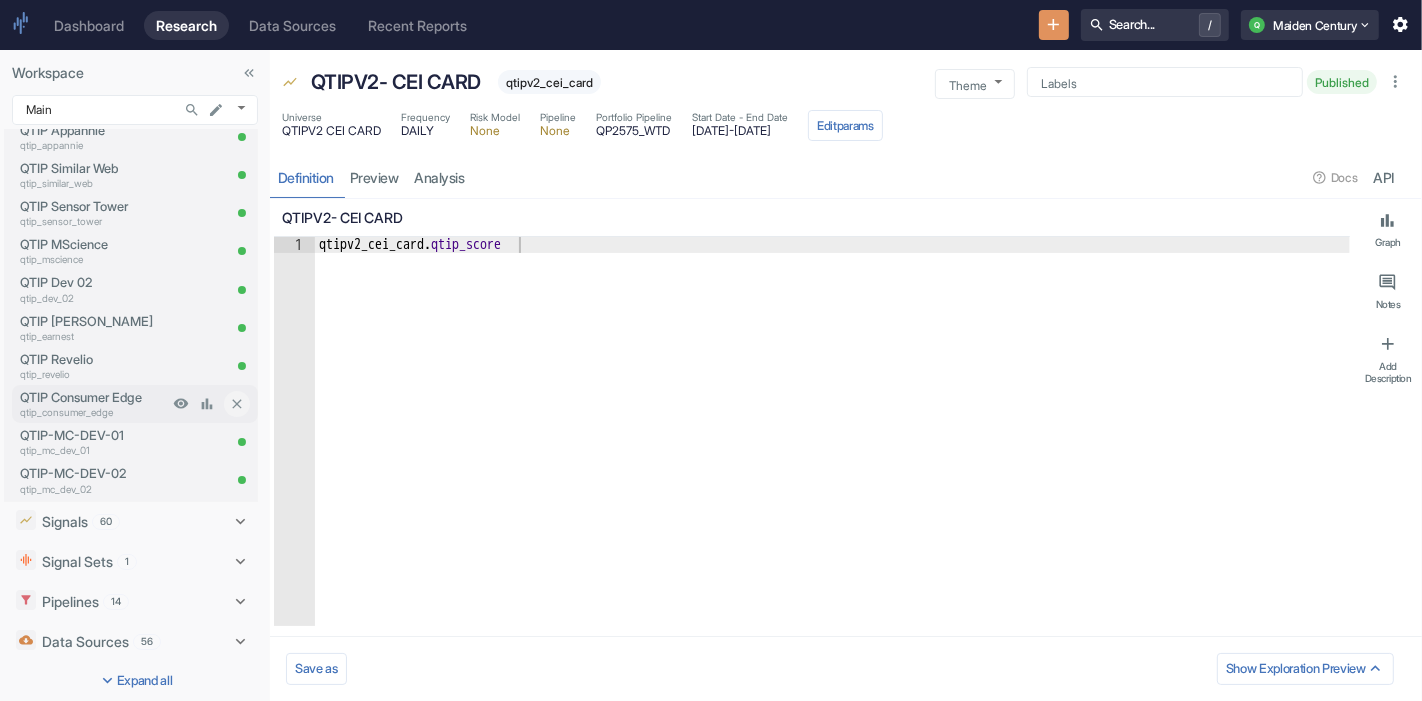 type on "x" 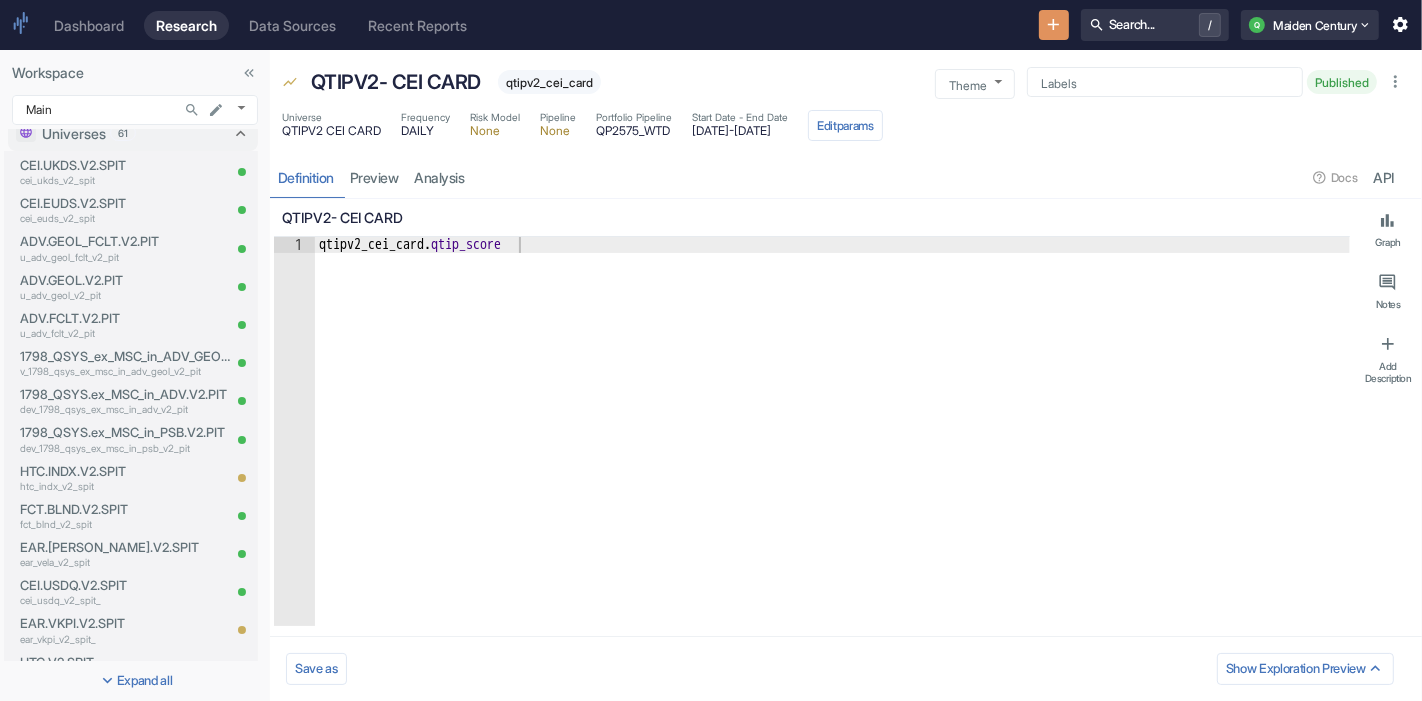 scroll, scrollTop: 14, scrollLeft: 0, axis: vertical 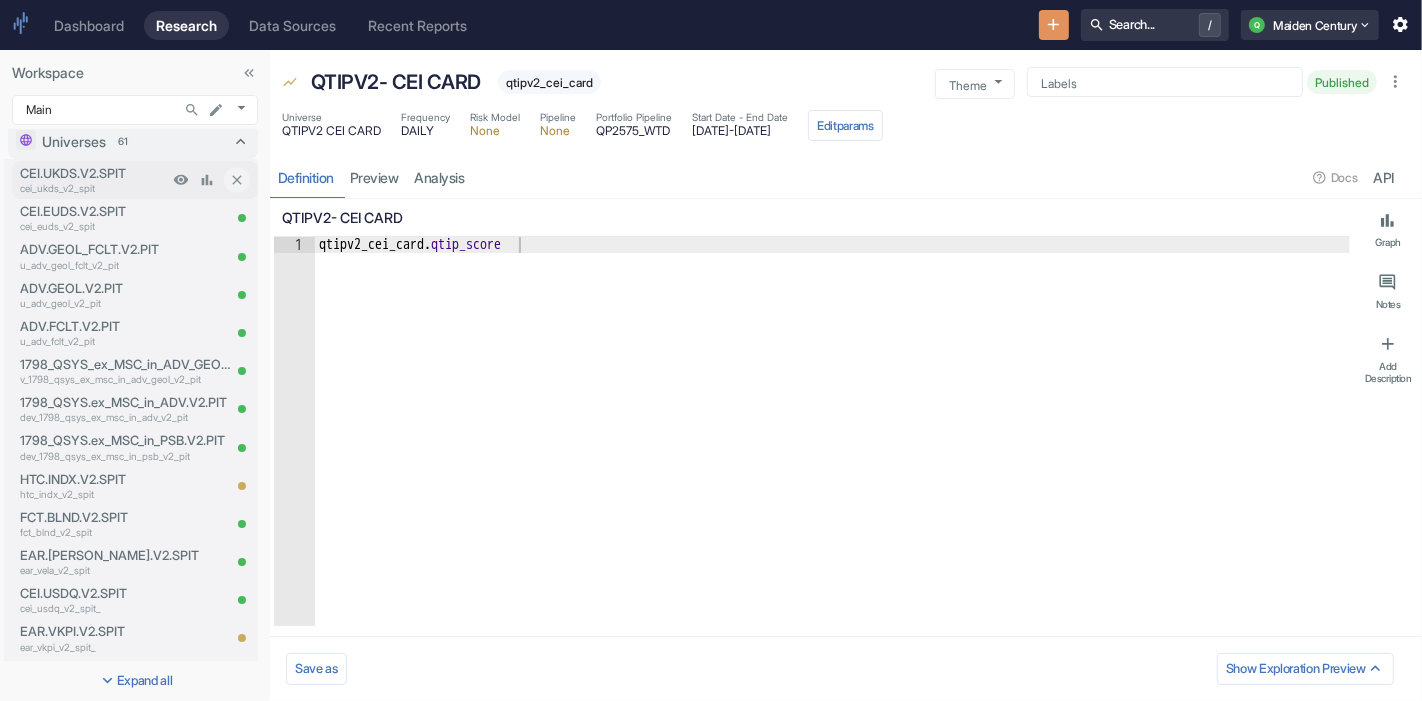 click on "cei_ukds_v2_spit" at bounding box center [94, 188] 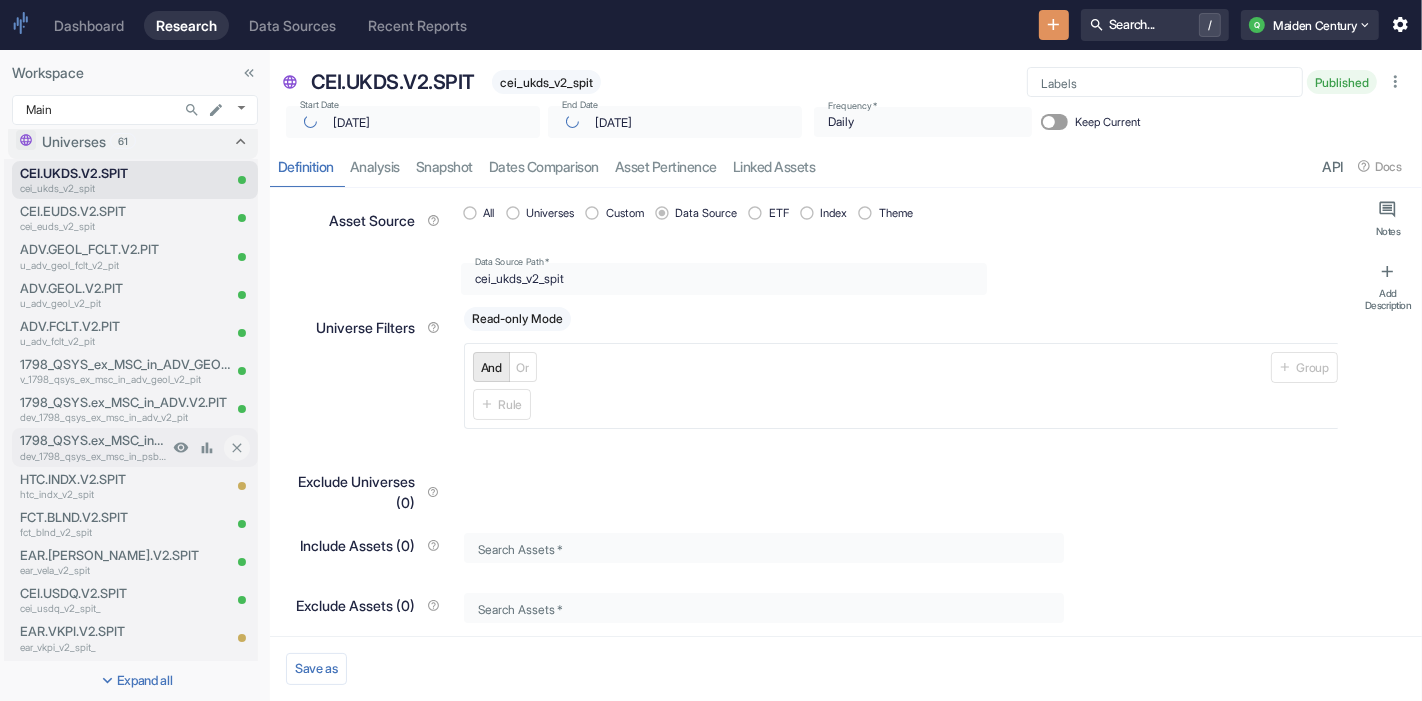 click on "1798_QSYS.ex_MSC_in_PSB.V2.PIT" at bounding box center (94, 440) 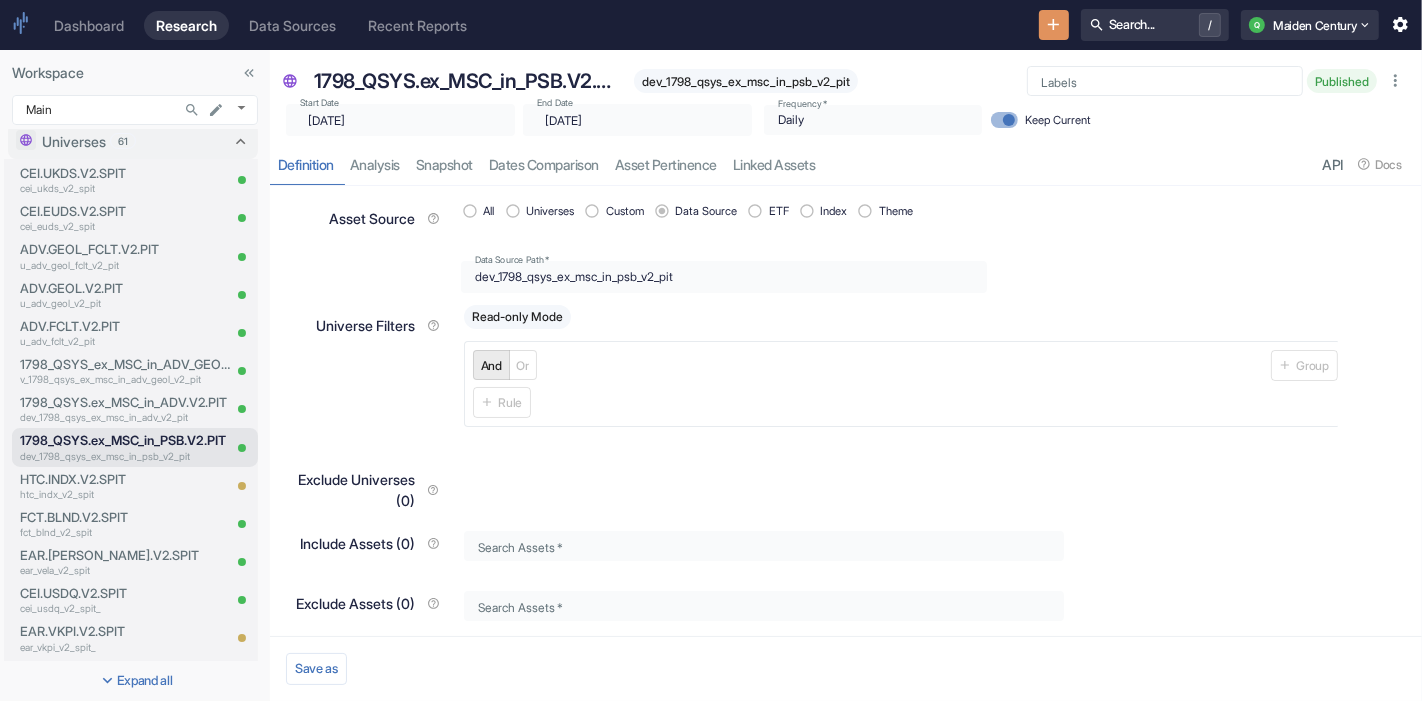 type on "[DATE]" 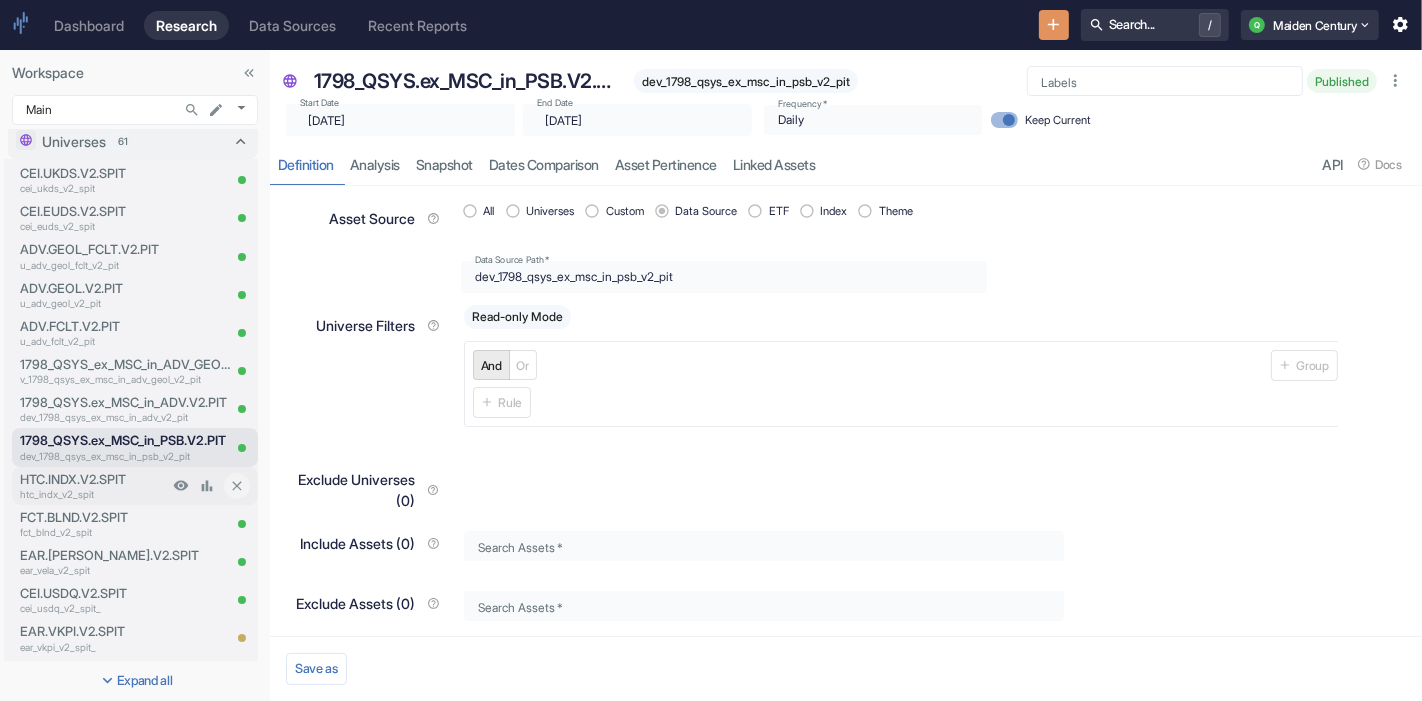 scroll, scrollTop: 0, scrollLeft: 0, axis: both 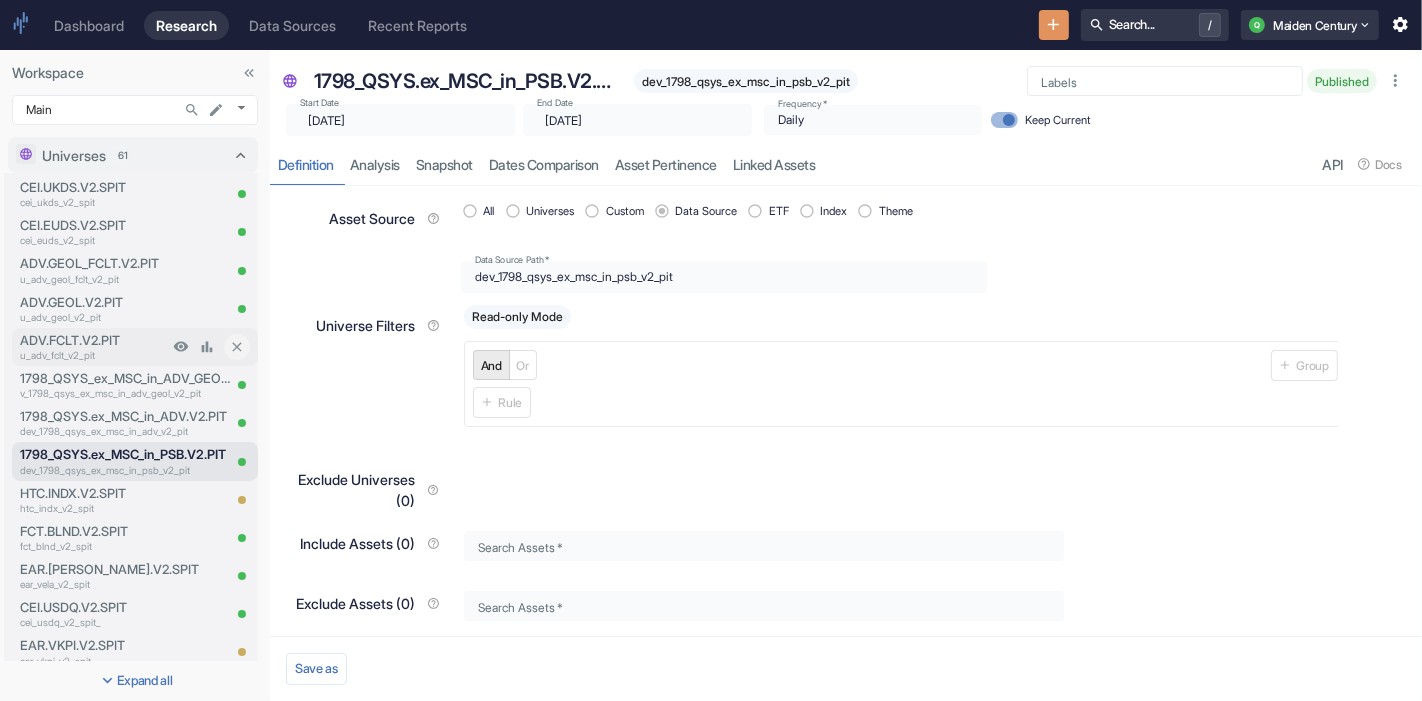 click on "u_adv_fclt_v2_pit" at bounding box center (94, 355) 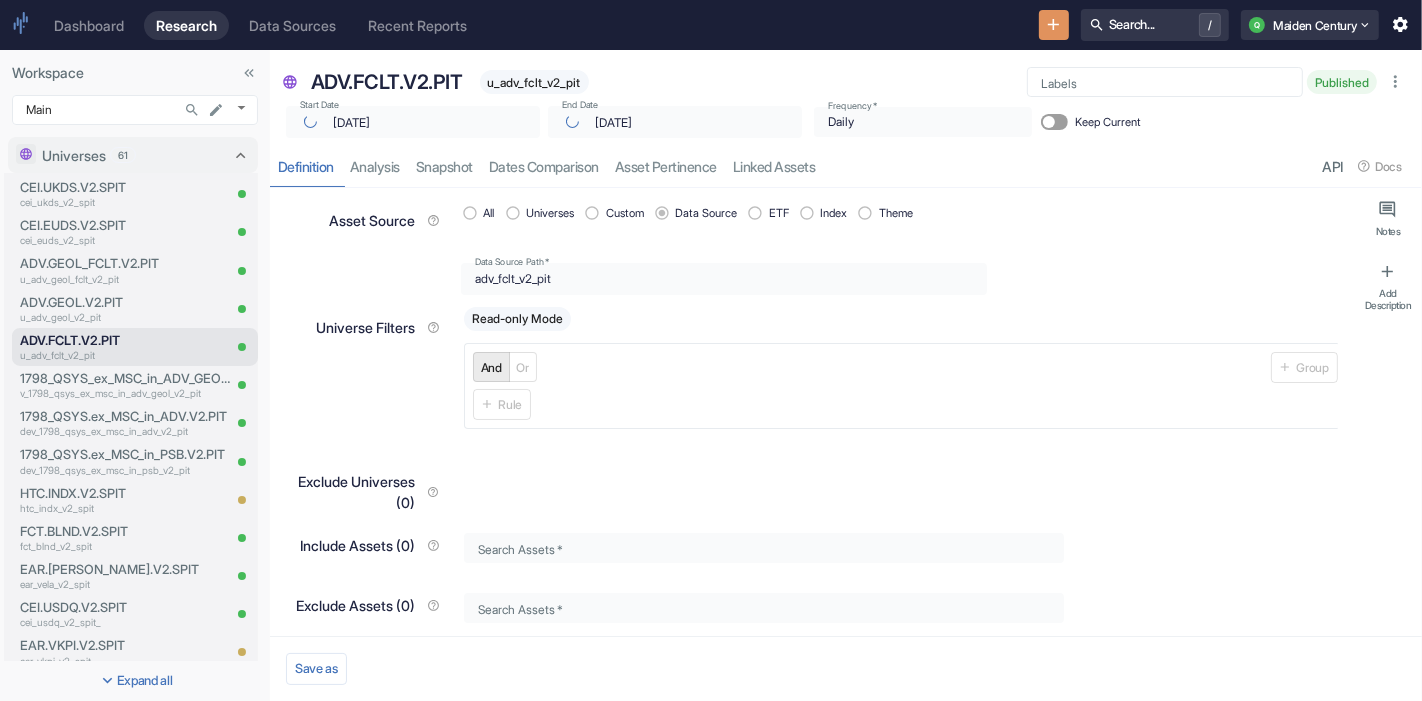 type on "x" 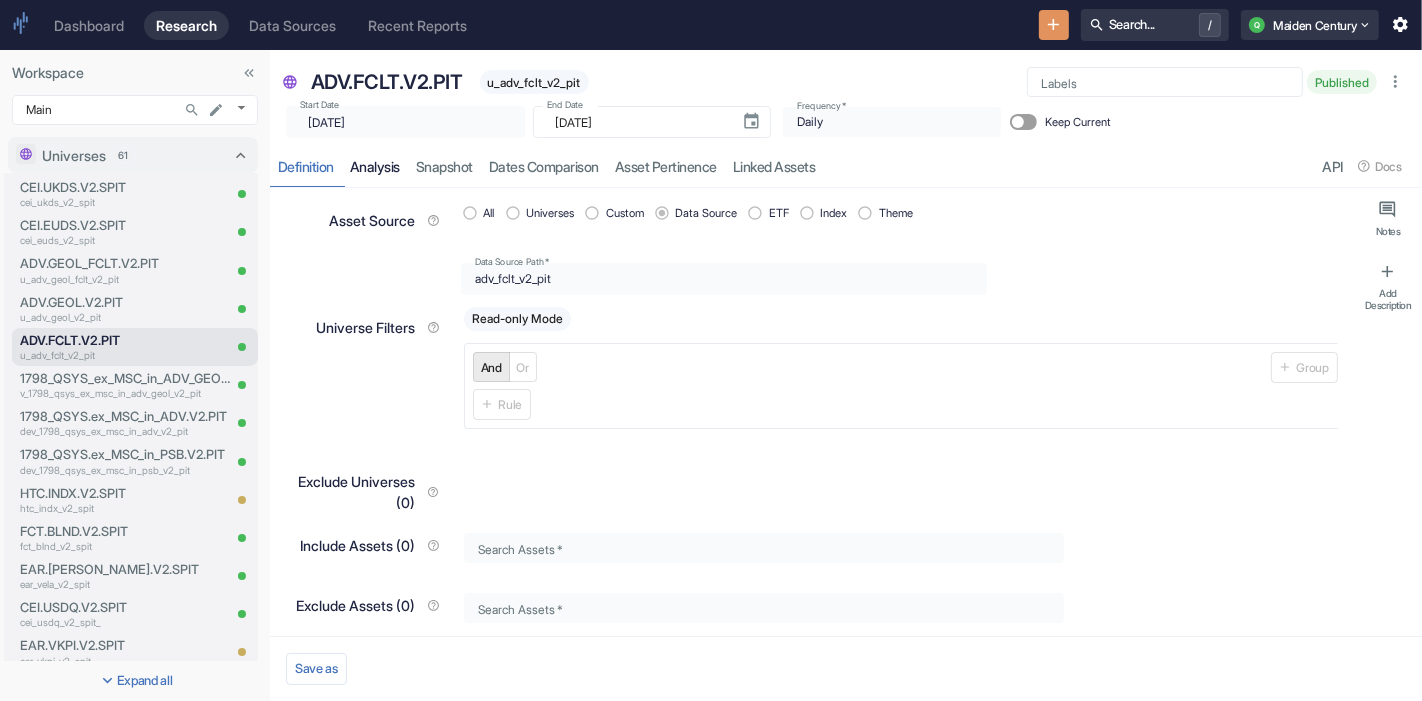 click on "analysis" at bounding box center [375, 166] 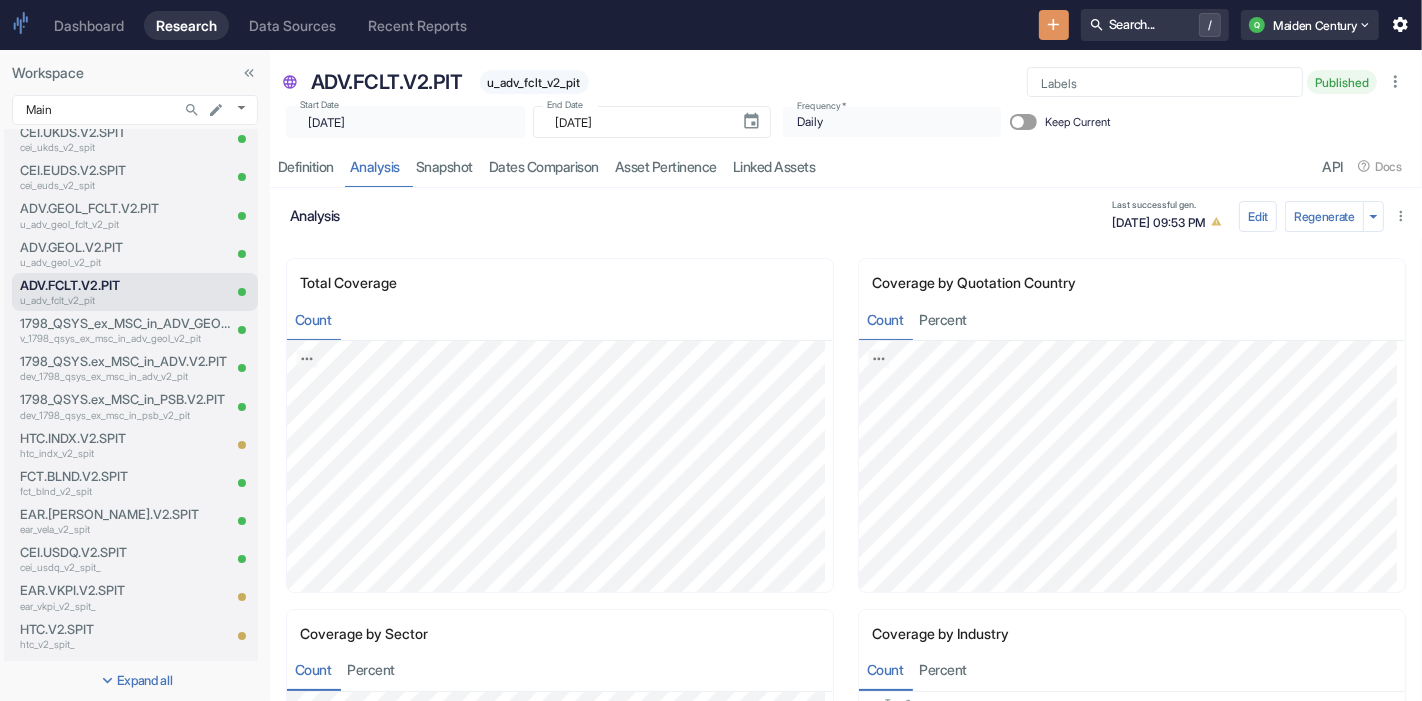 scroll, scrollTop: 13, scrollLeft: 0, axis: vertical 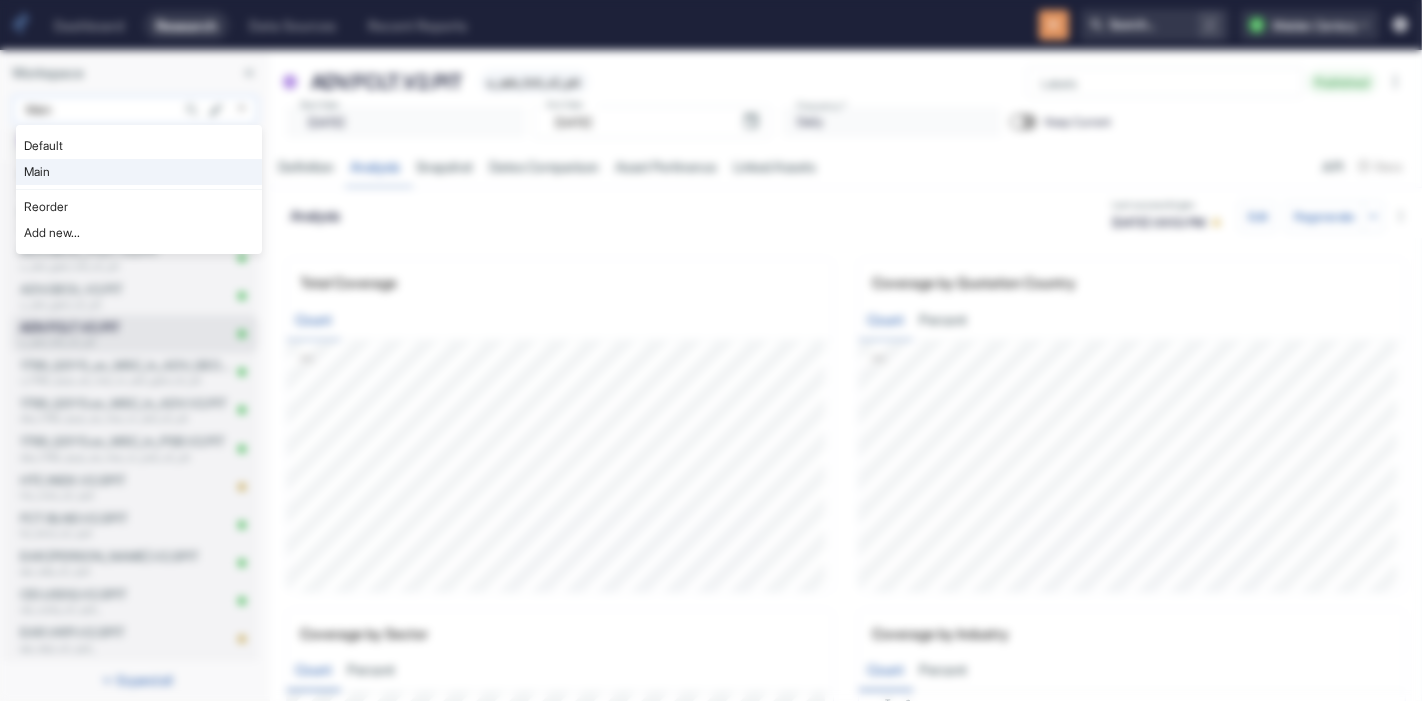click on "Dashboard Research Data Sources Recent Reports Search... / Q Maiden Century Workspace Main 1008 ​ Universes 61 CEI.UKDS.V2.SPIT cei_ukds_v2_spit CEI.EUDS.V2.SPIT cei_euds_v2_spit ADV.GEOL_FCLT.V2.PIT u_adv_geol_fclt_v2_pit ADV.GEOL.V2.PIT u_adv_geol_v2_pit ADV.FCLT.V2.PIT u_adv_fclt_v2_pit 1798_QSYS_ex_MSC_in_ADV_GEOL.V2.PIT v_1798_qsys_ex_msc_in_adv_geol_v2_pit 1798_QSYS.ex_MSC_in_ADV.V2.PIT dev_1798_qsys_ex_msc_in_adv_v2_pit 1798_QSYS.ex_MSC_in_PSB.V2.PIT dev_1798_qsys_ex_msc_in_psb_v2_pit HTC.INDX.V2.SPIT htc_indx_v2_spit FCT.BLND.V2.SPIT fct_blnd_v2_spit EAR.[PERSON_NAME].V2.SPIT ear_vela_v2_spit CEI.USDQ.V2.SPIT cei_usdq_v2_spit_ EAR.VKPI.V2.SPIT ear_vkpi_v2_spit_ HTC.V2.SPIT htc_v2_spit_ DROP Example drop_example QTIPV2 1798 QSYS ex MSC WEB in HTC (2) qtipv2_1798_qsys_ex_msc_web_in_htc_2_ QTIPV2-DROP-FULL qtipv2_drop_full QTIPV2-DROP-CORE qtipv2_drop_core QTIPV2 1798 QSYS ex MSC WEB in HTC qtipv2_1798_qsys_ex_msc_web_in_htc MC QTIP 1798 QSYS ex MSC WEB in YDL mc_qtip_1798_qsys_ex_msc_web_in_ydl AKA aka MC FREE" at bounding box center (711, 350) 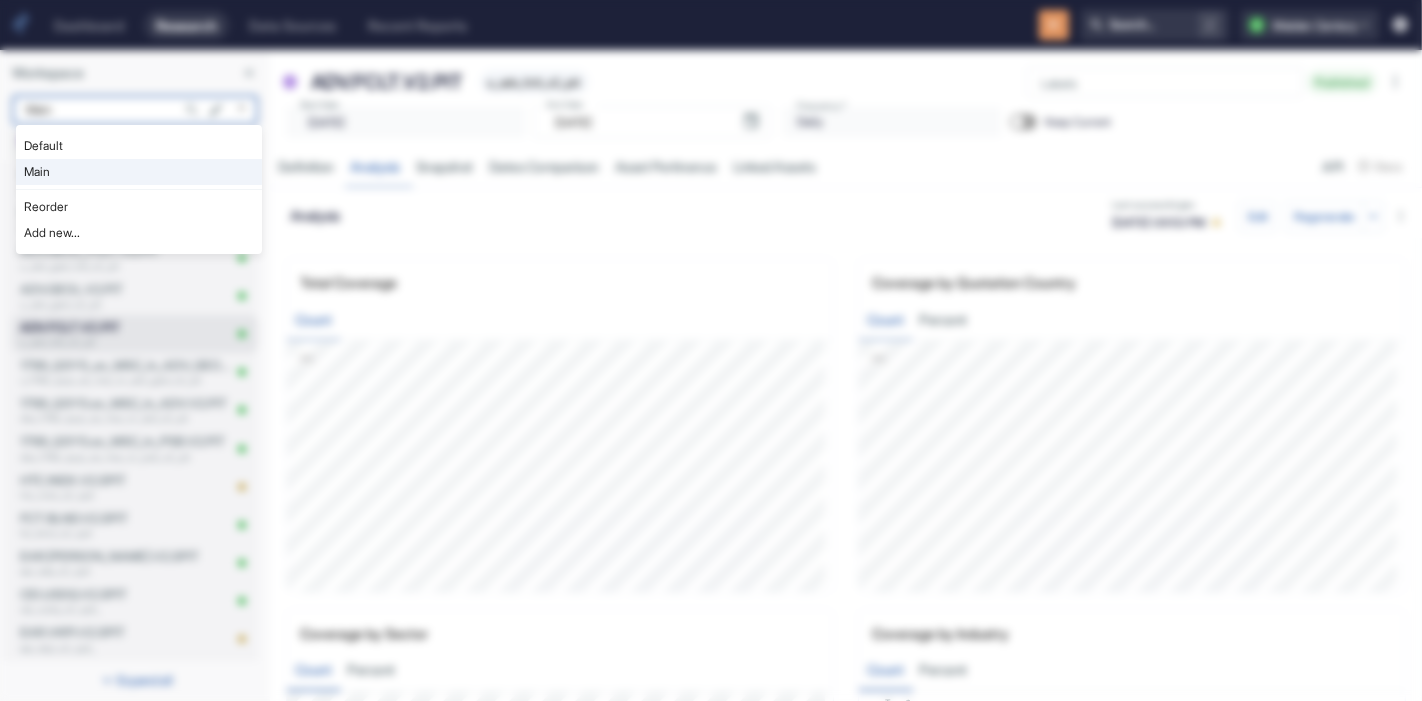 click at bounding box center (711, 350) 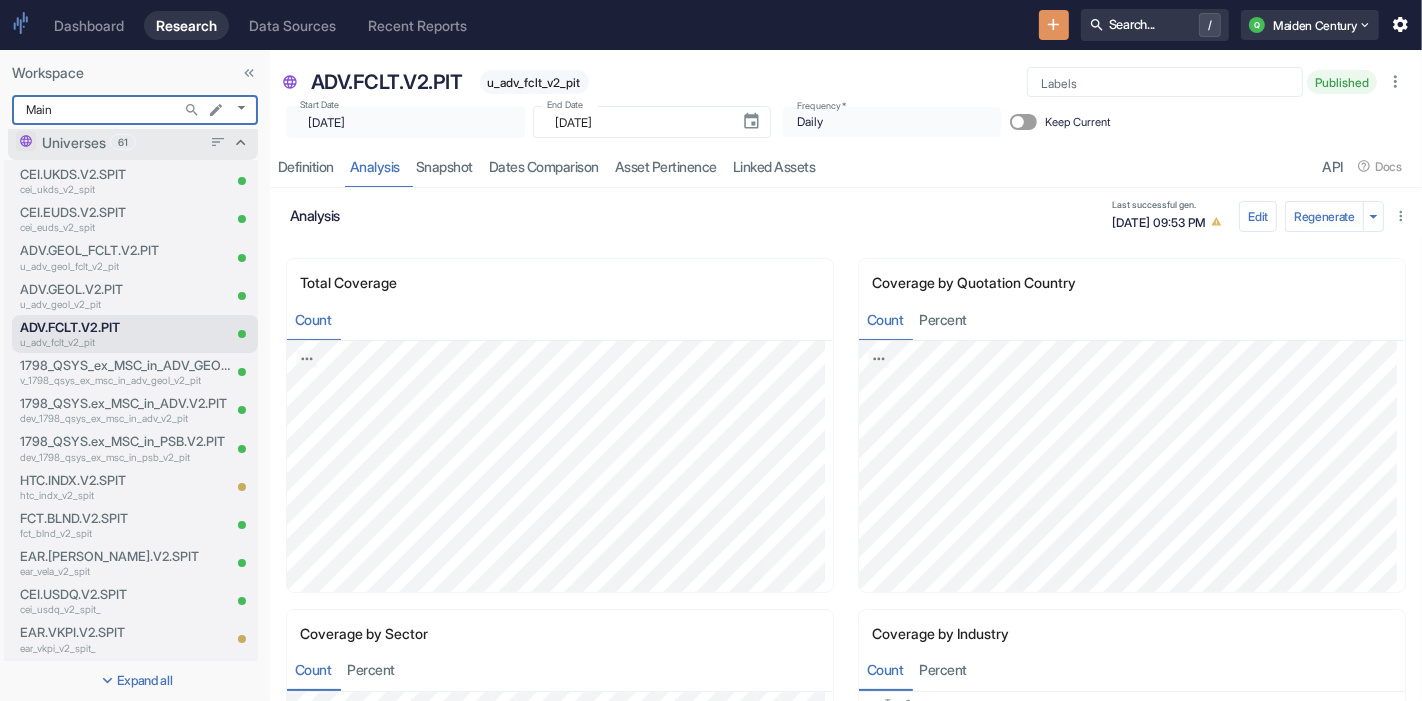 click 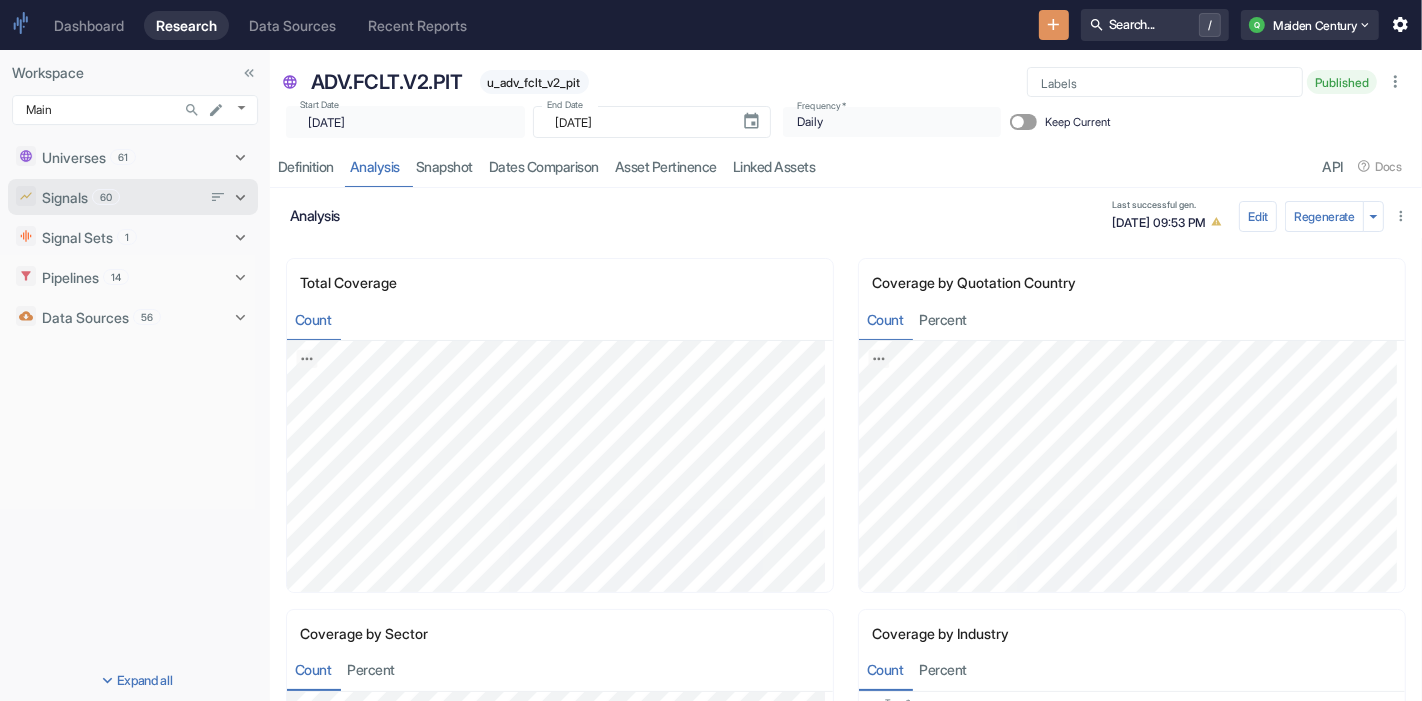 scroll, scrollTop: 0, scrollLeft: 0, axis: both 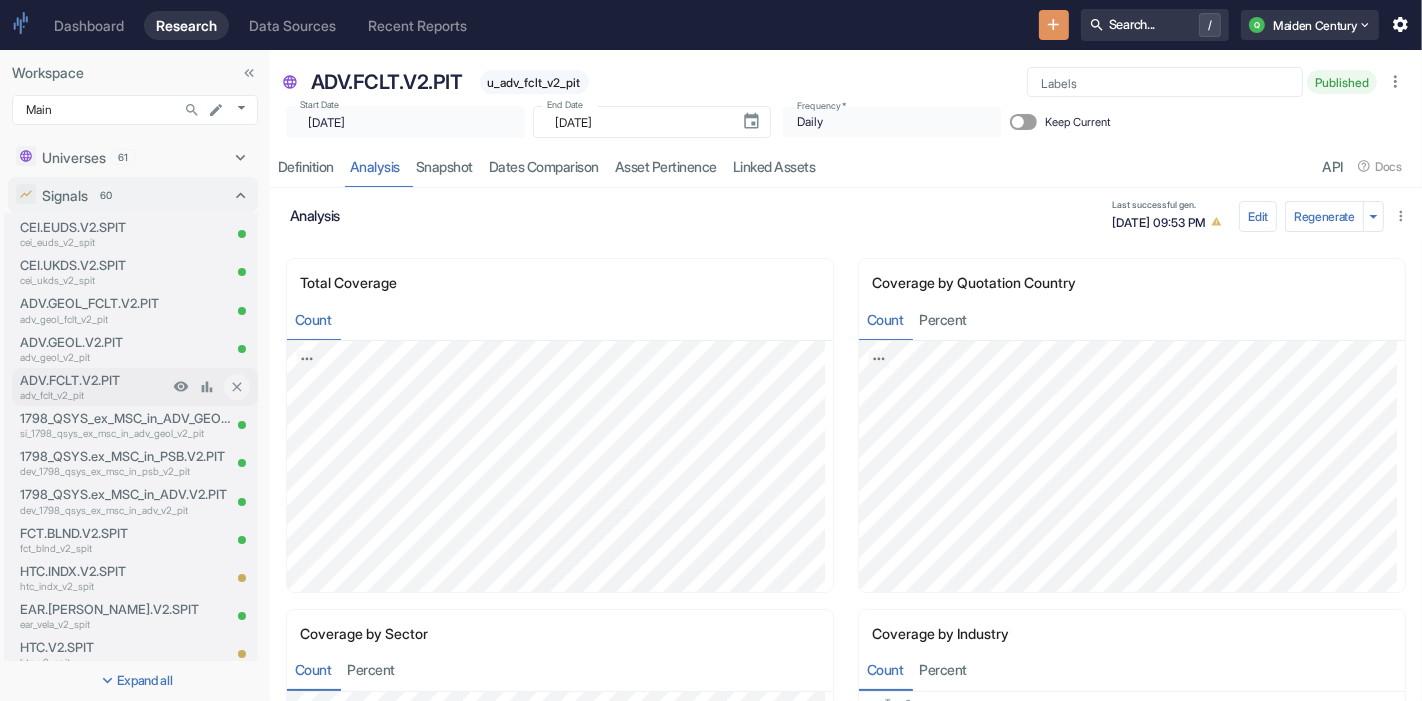 click on "adv_fclt_v2_pit" at bounding box center (94, 395) 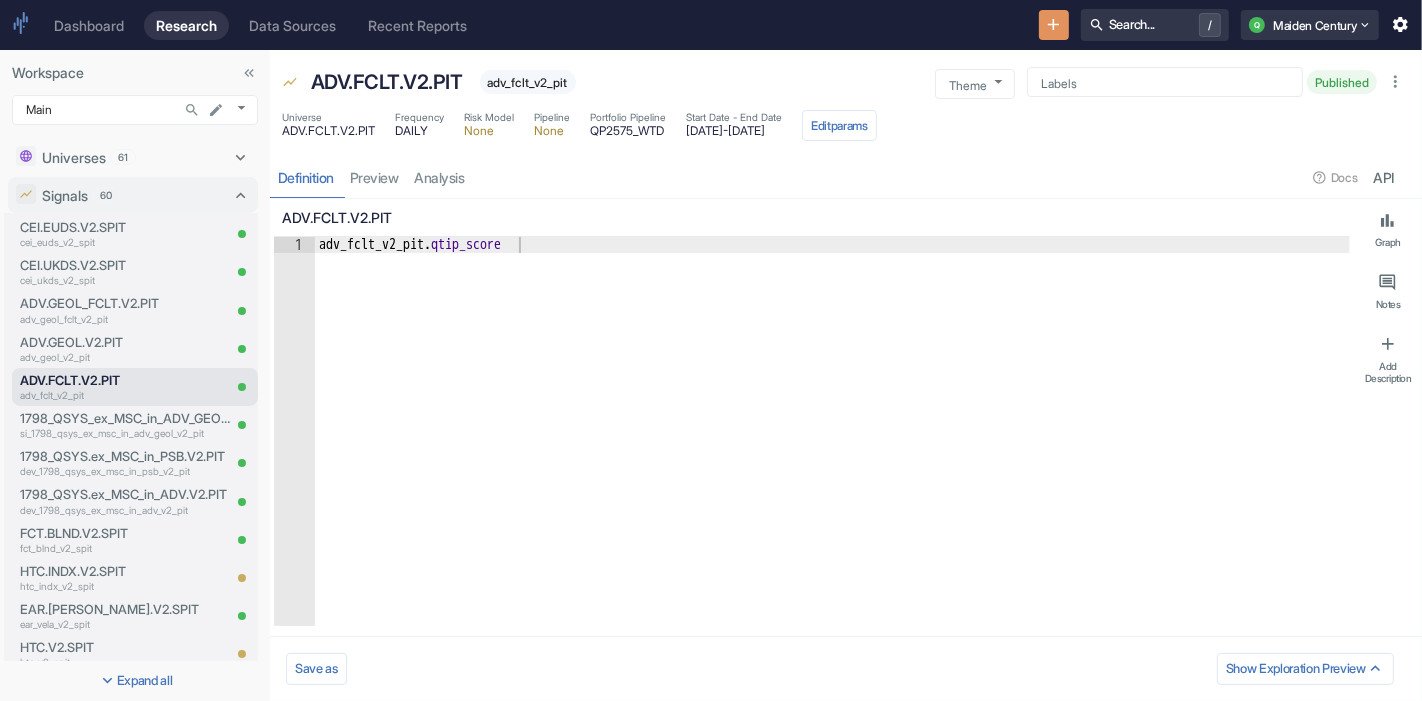 type on "x" 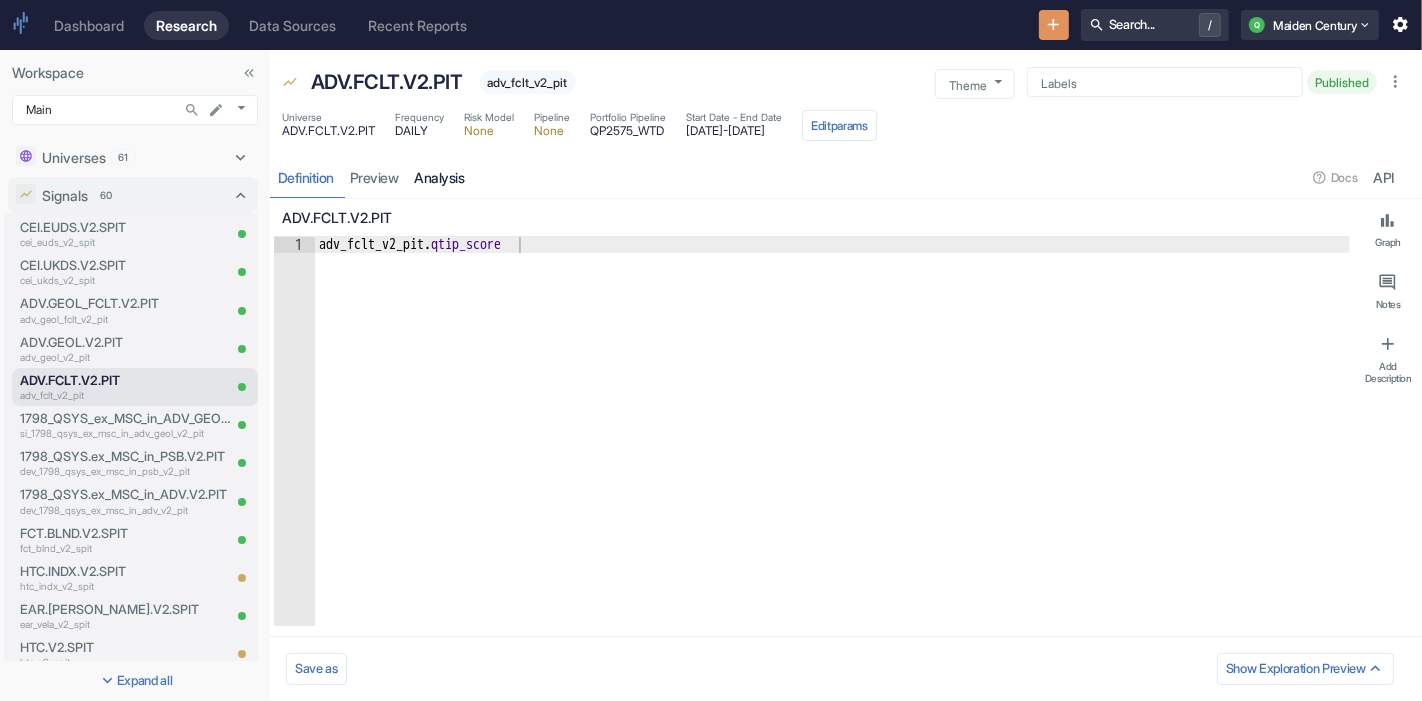 click on "analysis" at bounding box center (440, 177) 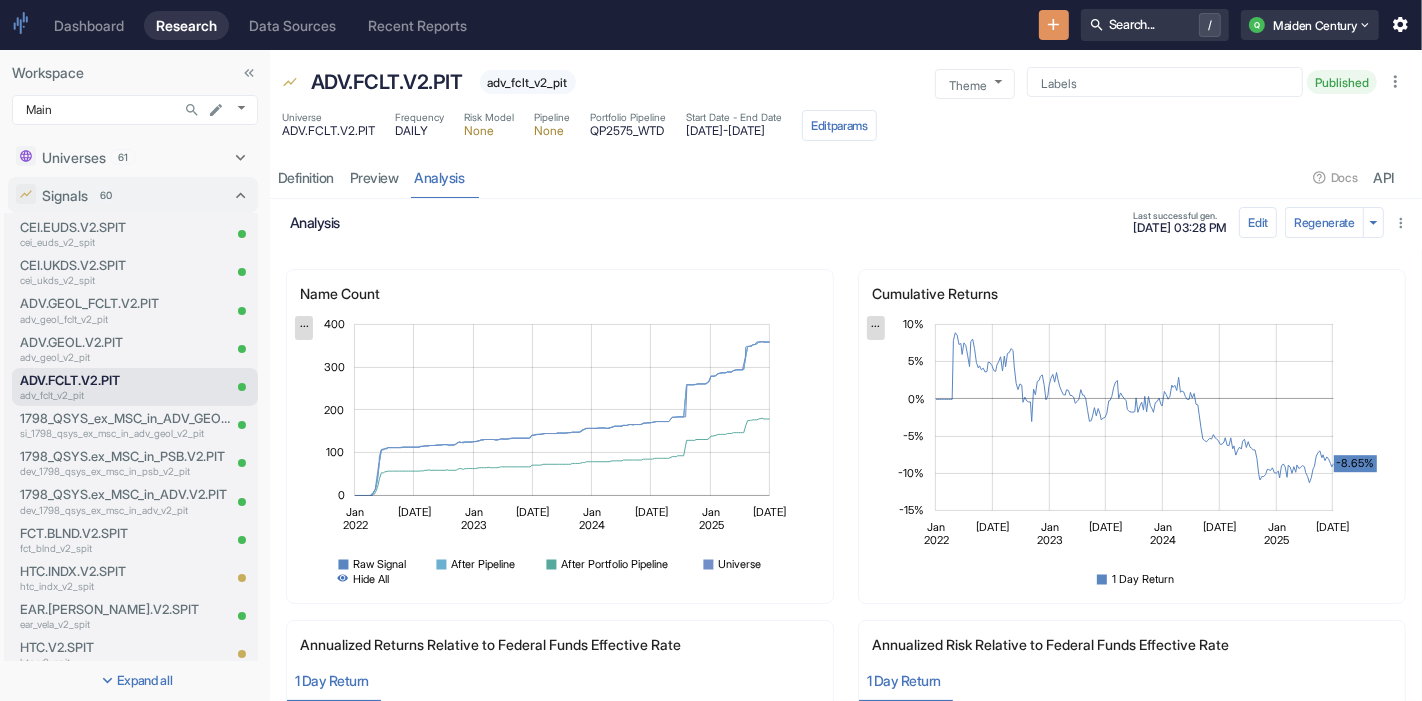 click on "Edit Regenerate" at bounding box center [1326, 222] 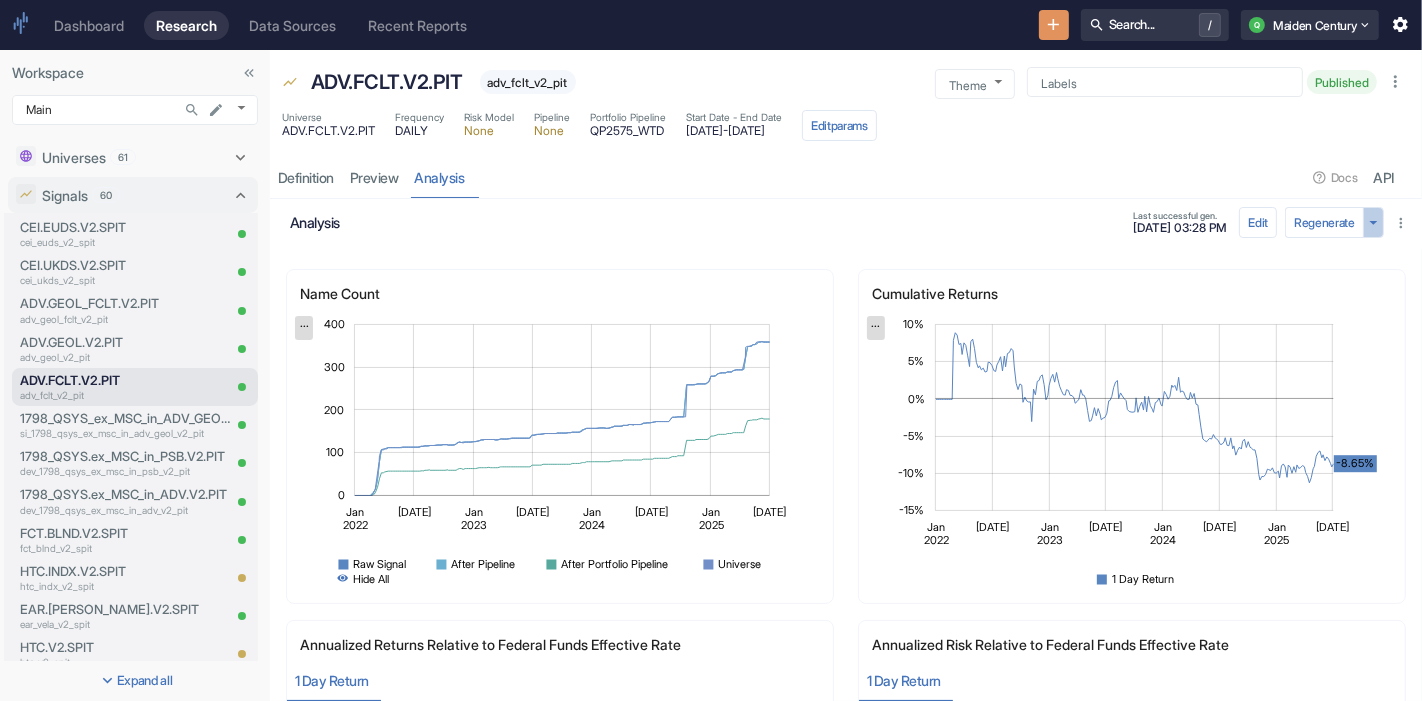 click 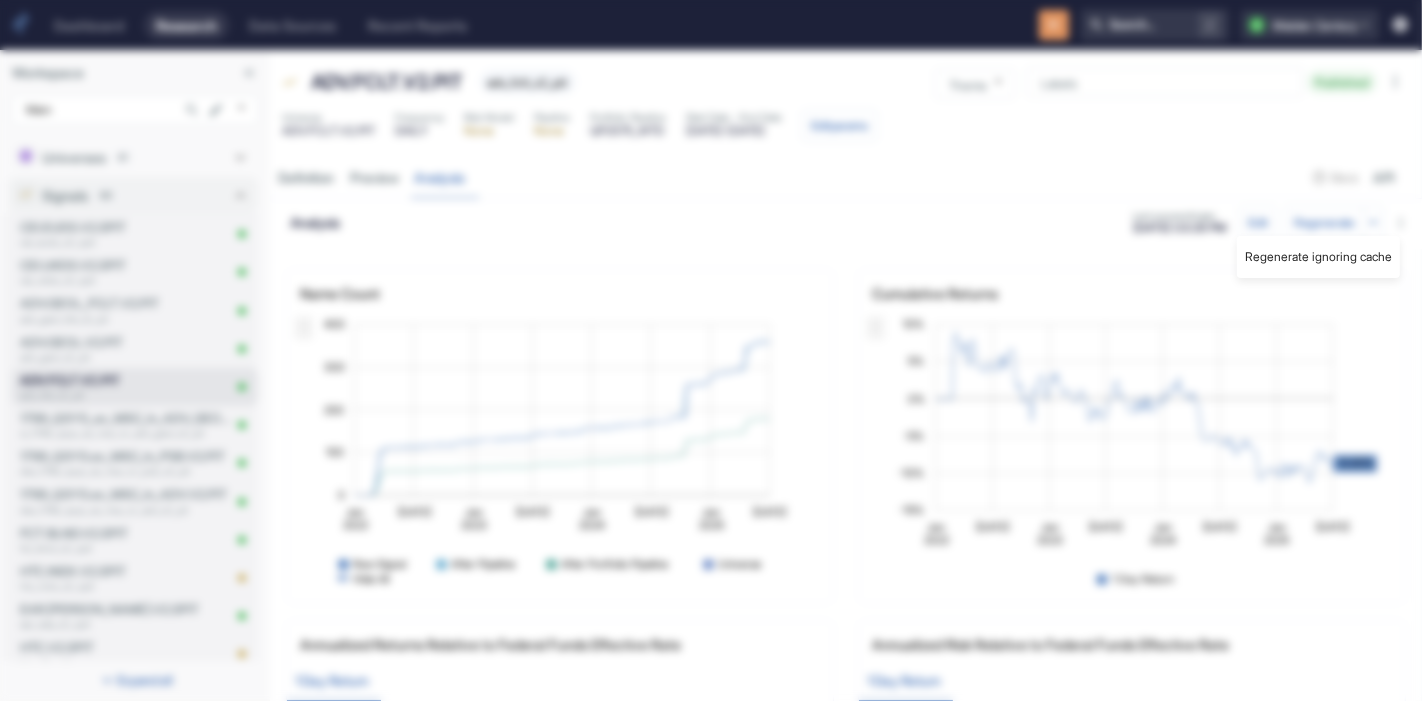 click on "Regenerate ignoring cache" at bounding box center [1318, 257] 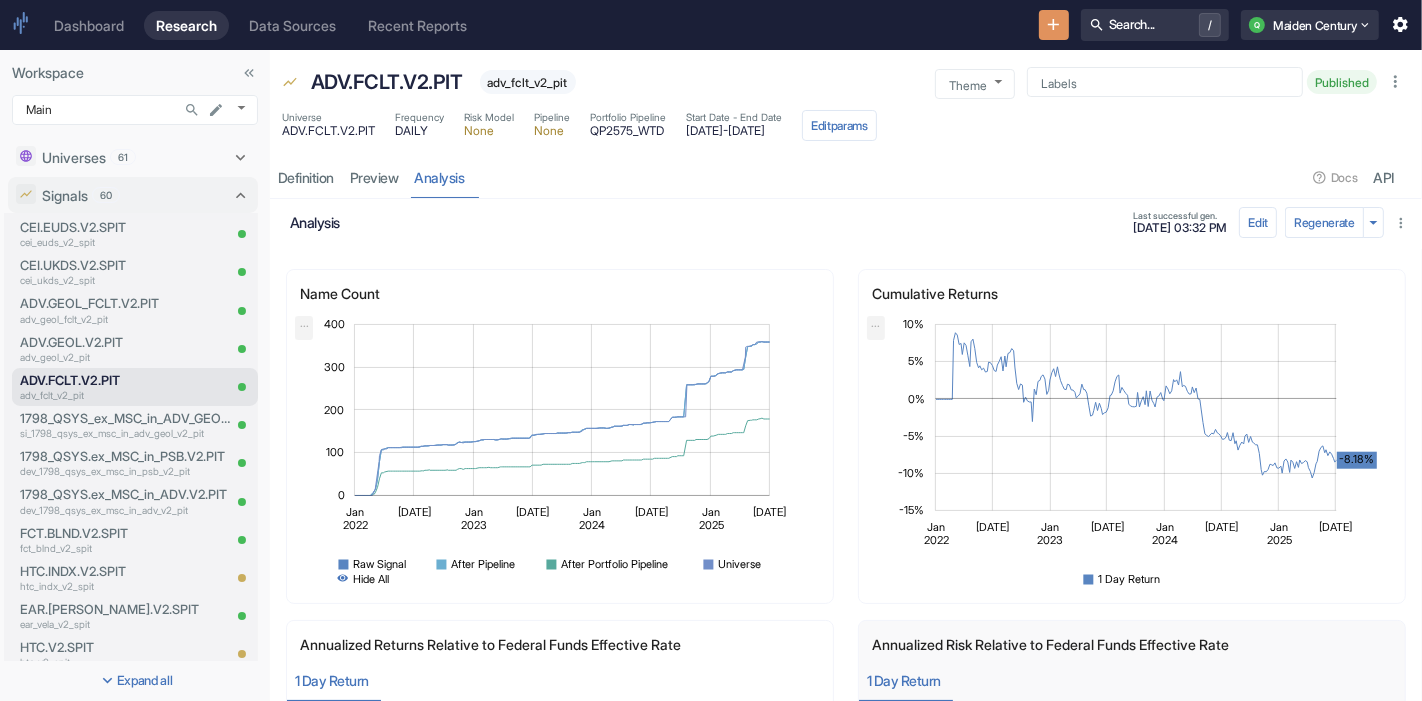 click on "ADV.FCLT.V2.PIT adv_fclt_v2_pit Theme ​ Theme Labels Labels Published Universe ADV.FCLT.V2.PIT Frequency DAILY Risk Model None Pipeline None Portfolio Pipeline QP2575_WTD Start Date - End Date [DATE]  -  [DATE] Edit  params Definition preview analysis Docs API" at bounding box center [846, 124] 